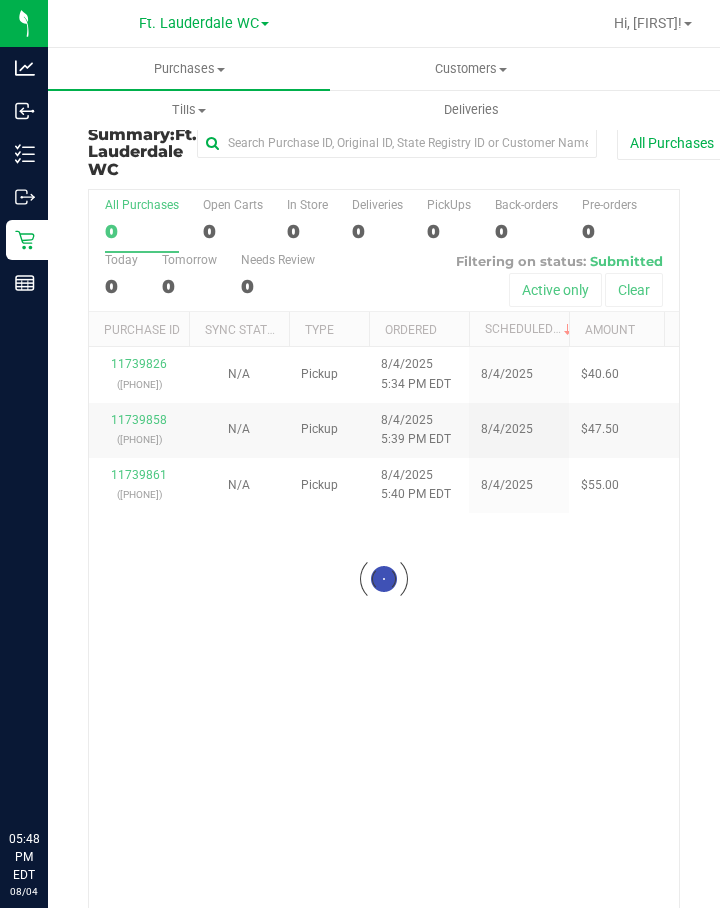 scroll, scrollTop: 0, scrollLeft: 0, axis: both 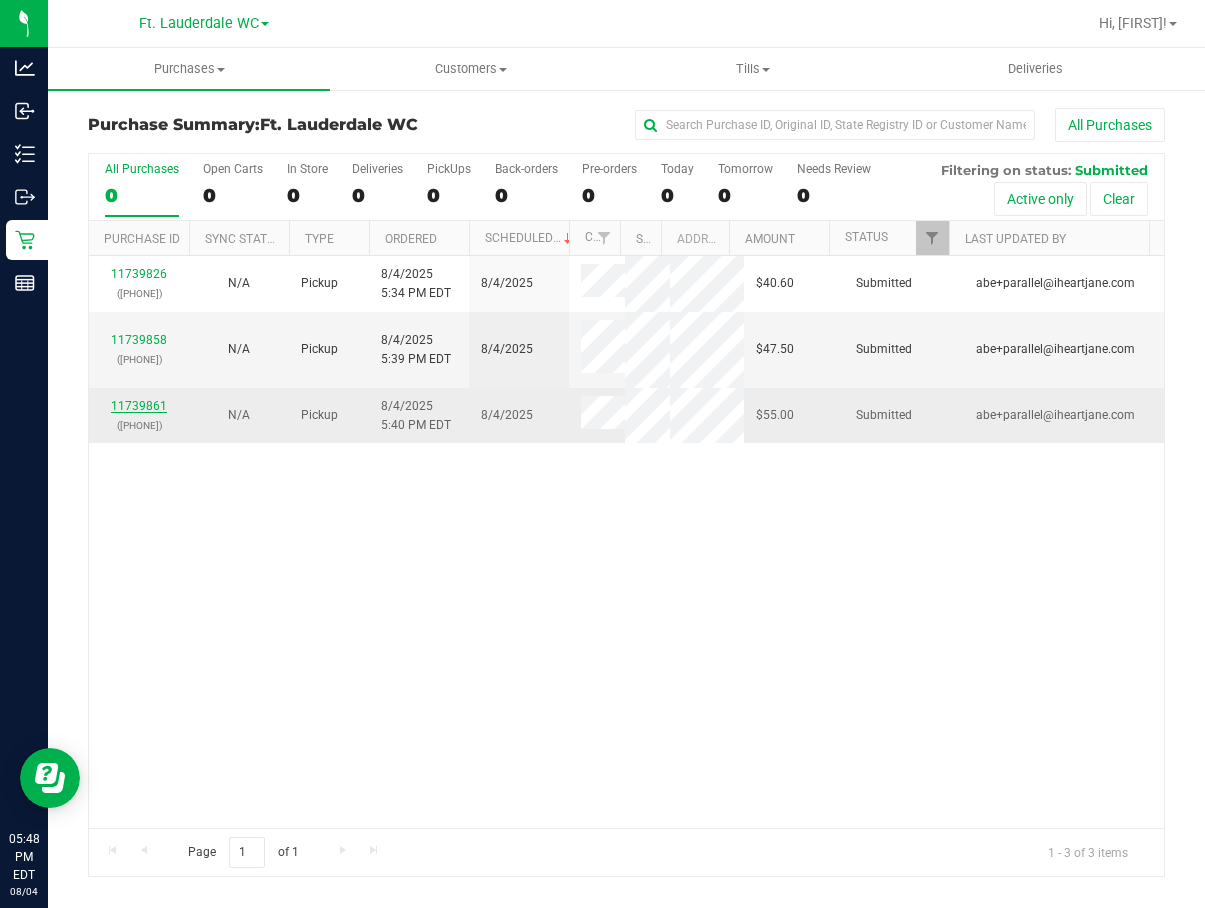 click on "11739861" at bounding box center (139, 406) 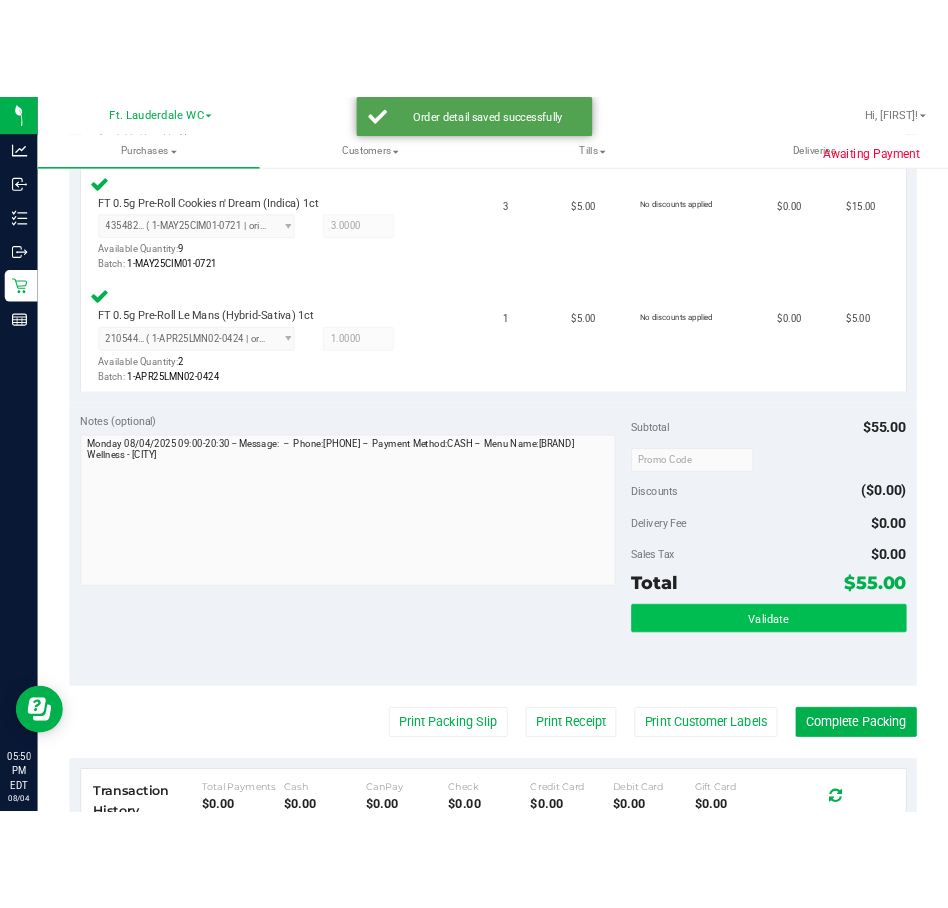 scroll, scrollTop: 1000, scrollLeft: 0, axis: vertical 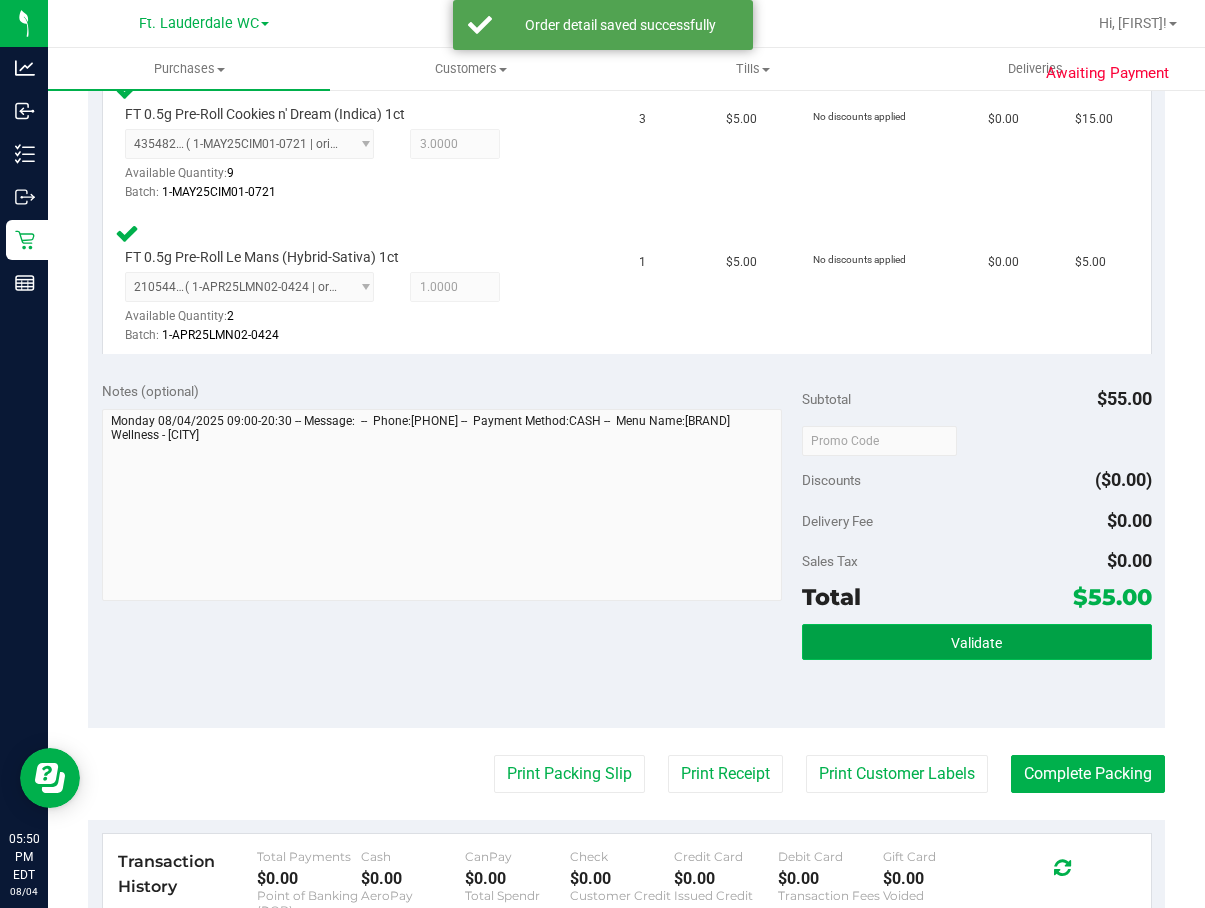 click on "Validate" at bounding box center [977, 642] 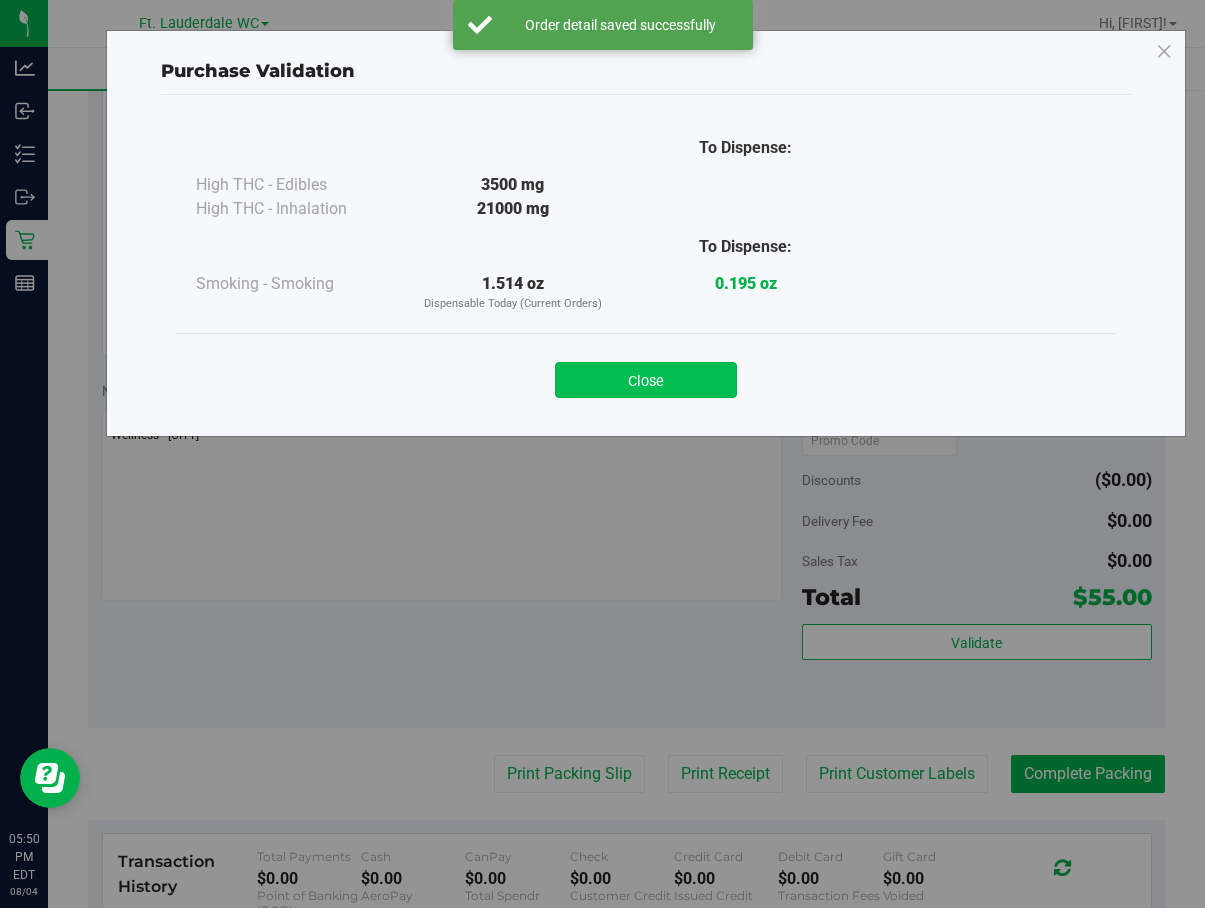 click on "Close" at bounding box center (646, 380) 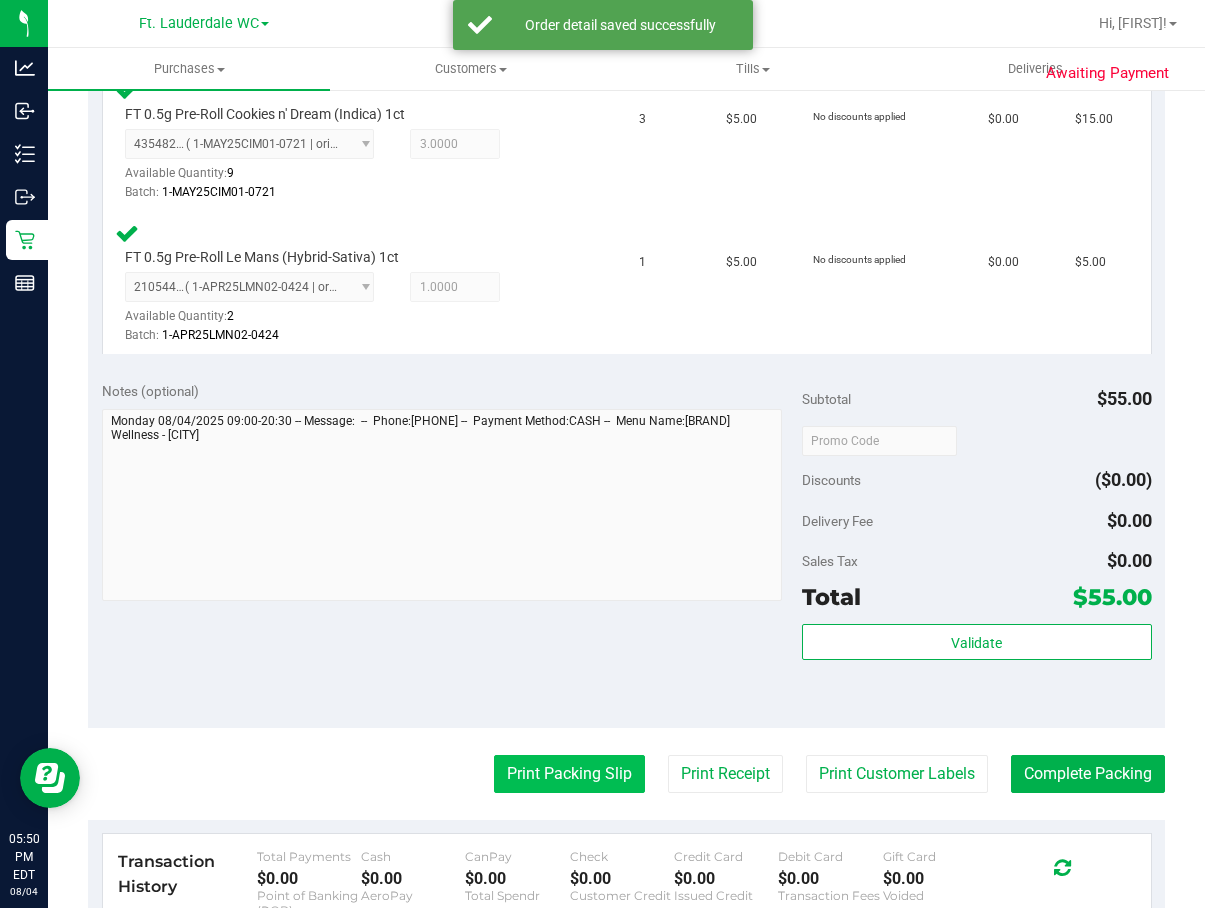 click on "Print Packing Slip" at bounding box center (569, 774) 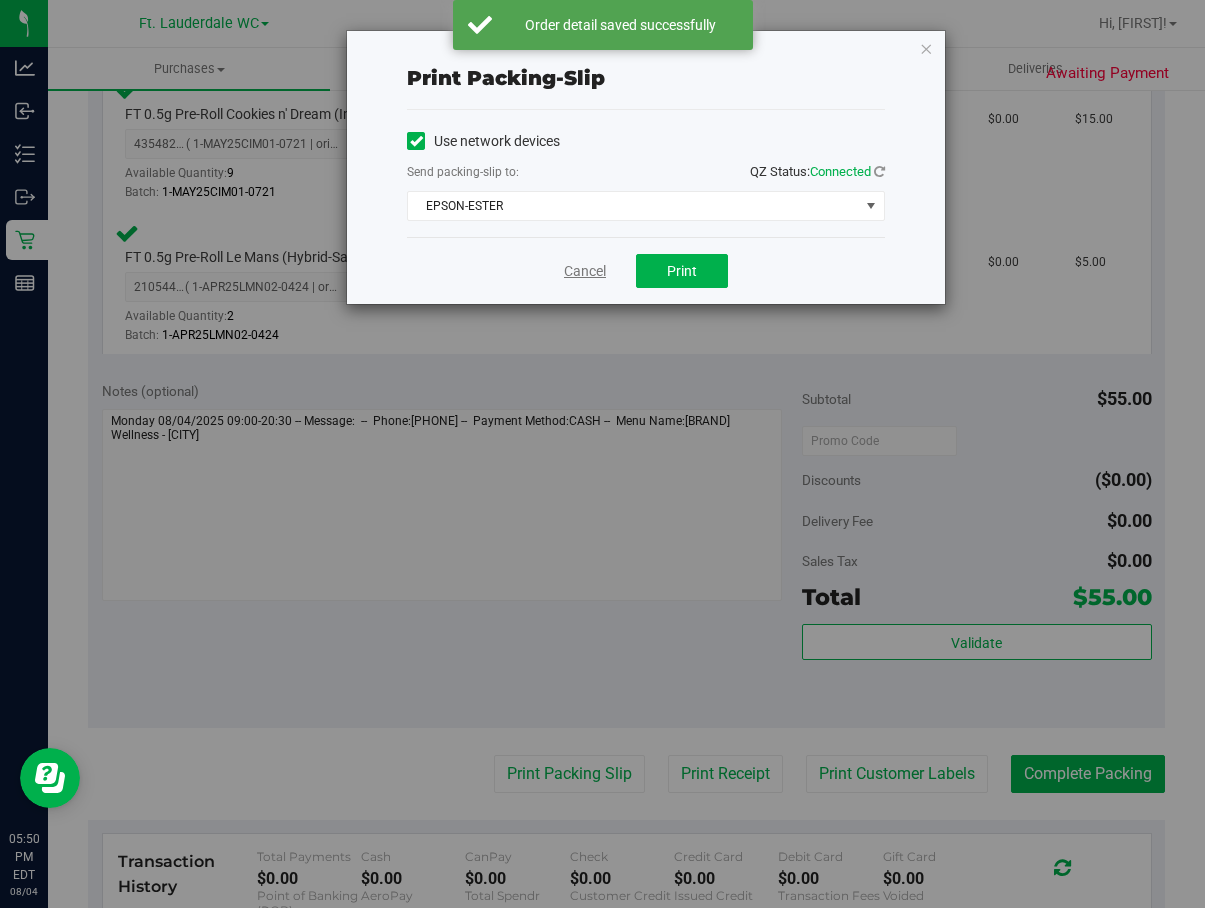 click on "Cancel" at bounding box center [585, 271] 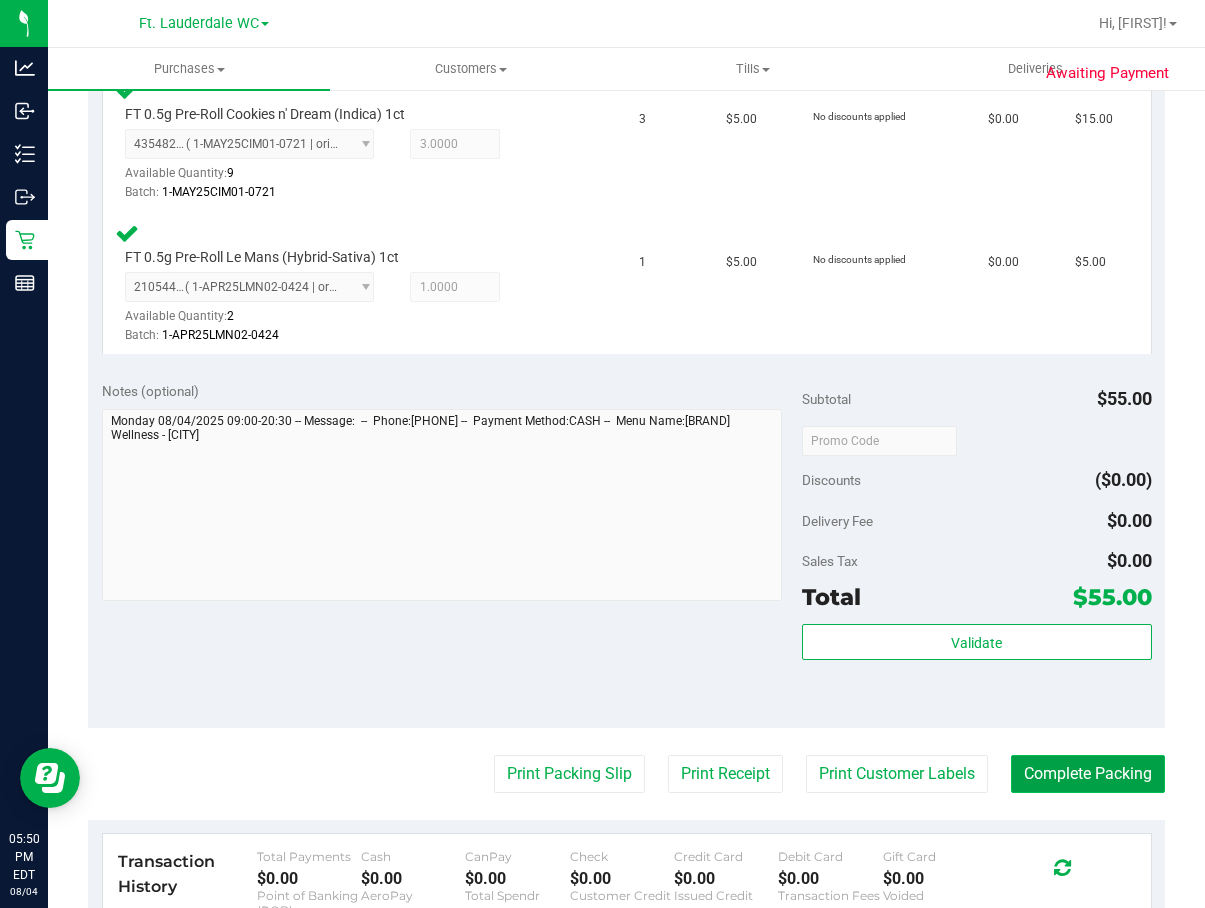 click on "Complete Packing" at bounding box center [1088, 774] 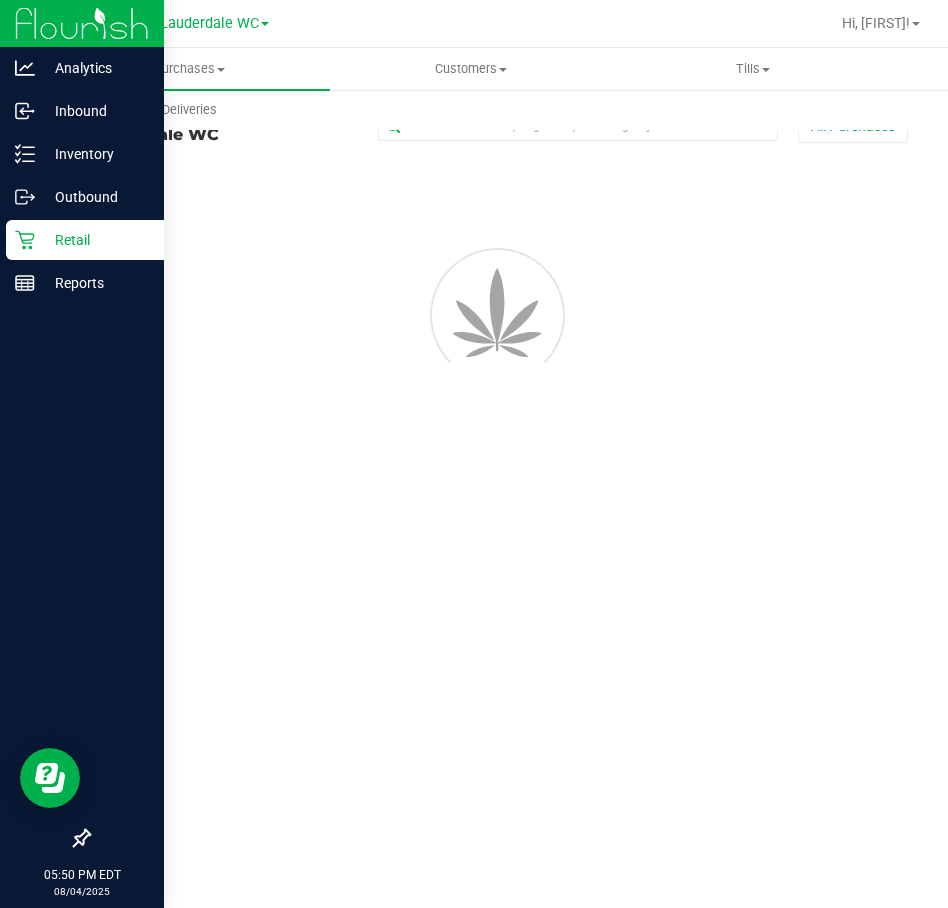 scroll, scrollTop: 0, scrollLeft: 0, axis: both 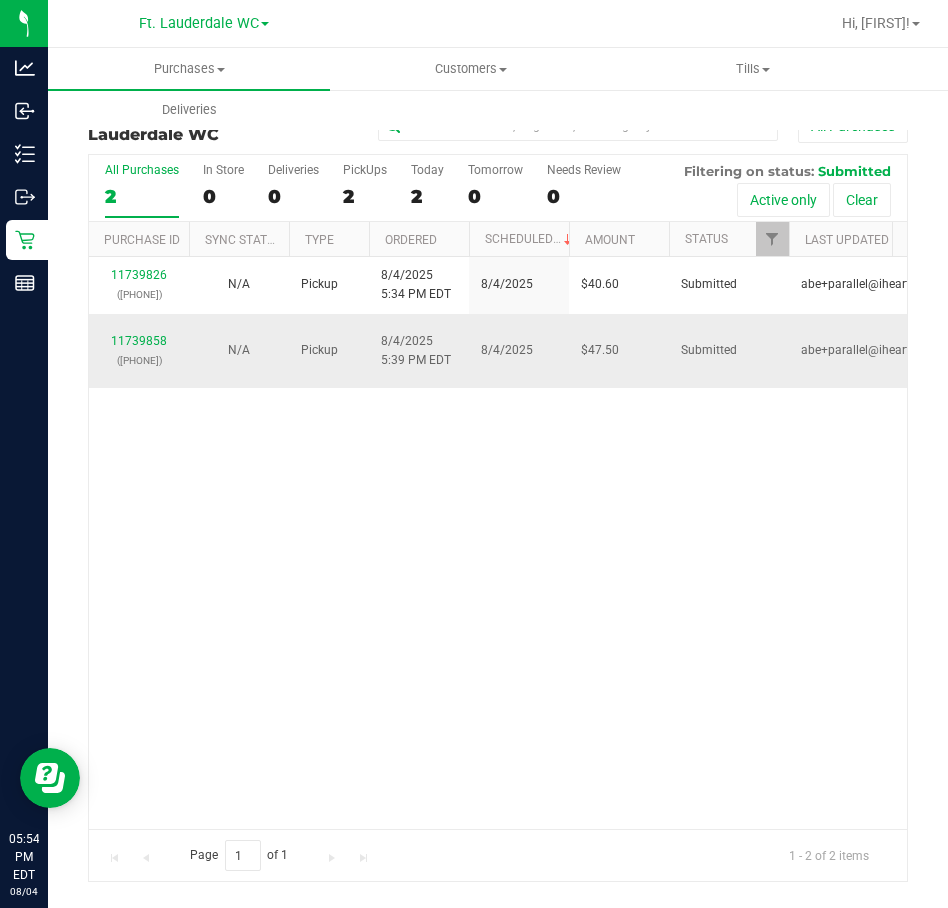 click on "11739858
([PHONE])" at bounding box center (139, 351) 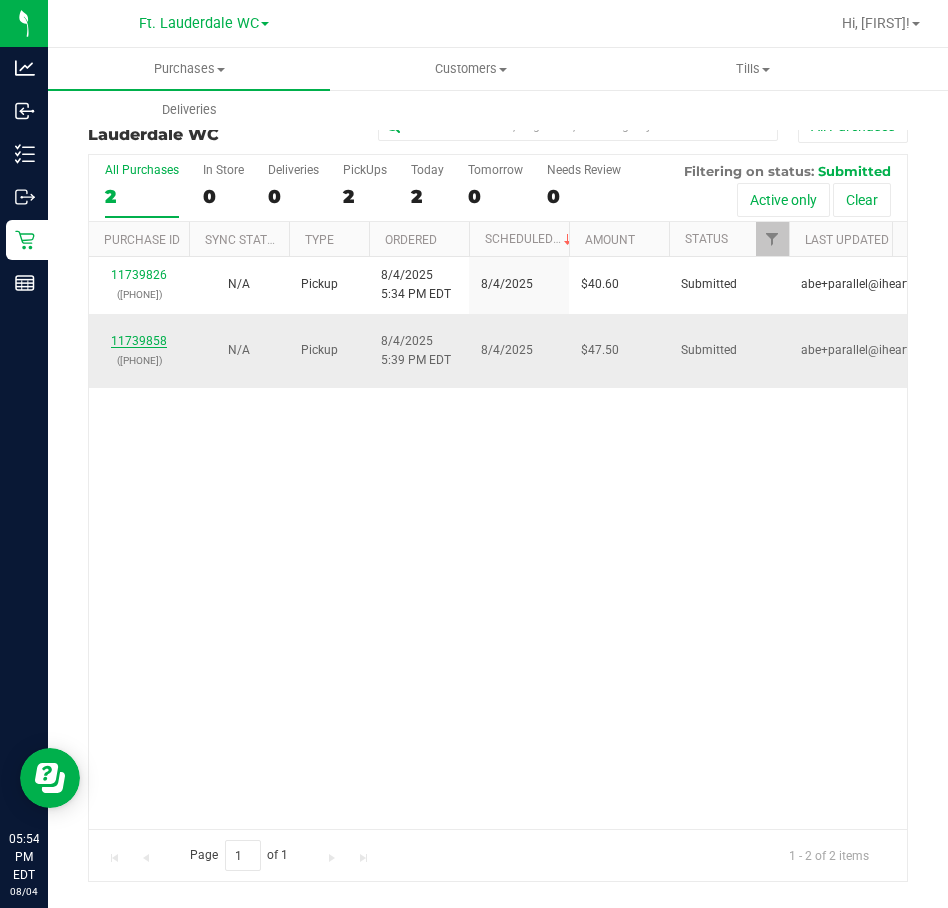 click on "11739858" at bounding box center [139, 341] 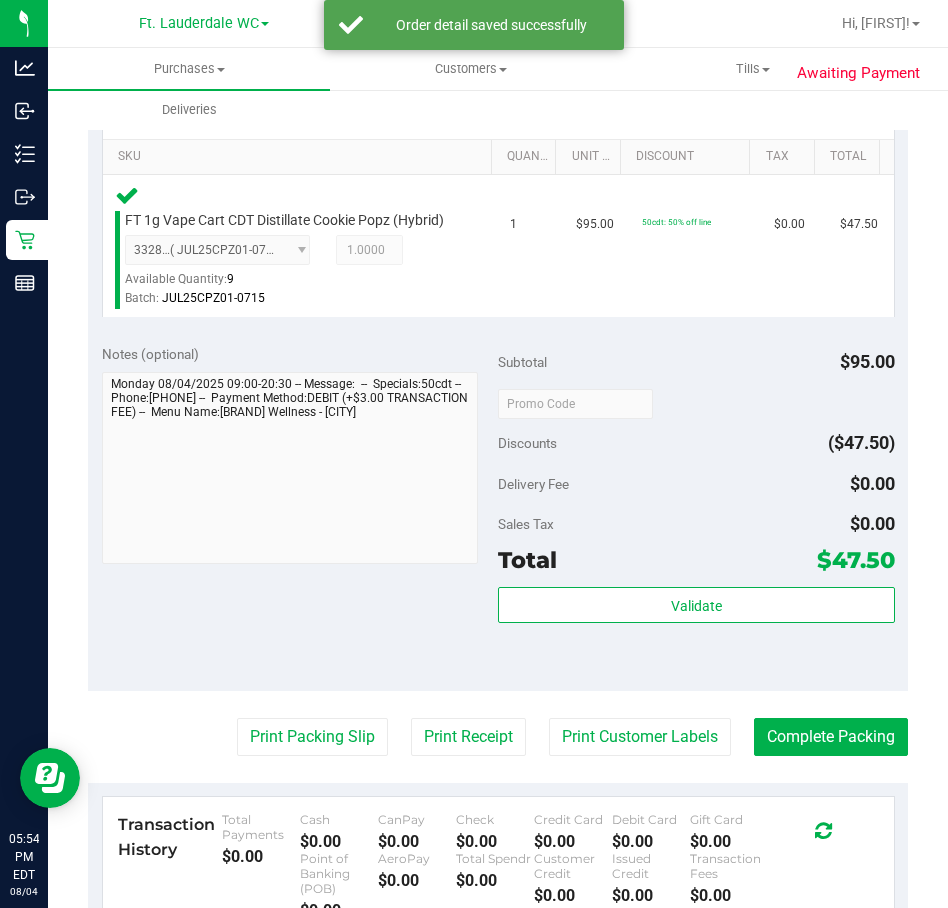 scroll, scrollTop: 549, scrollLeft: 0, axis: vertical 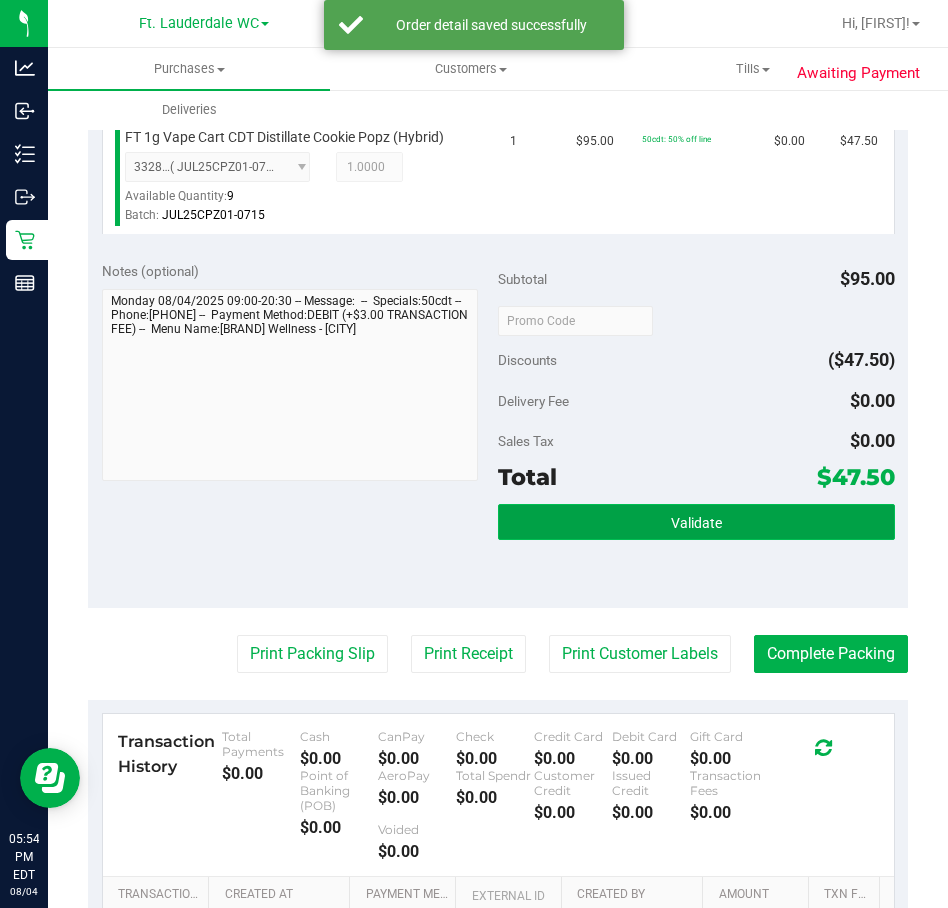click on "Validate" at bounding box center [696, 522] 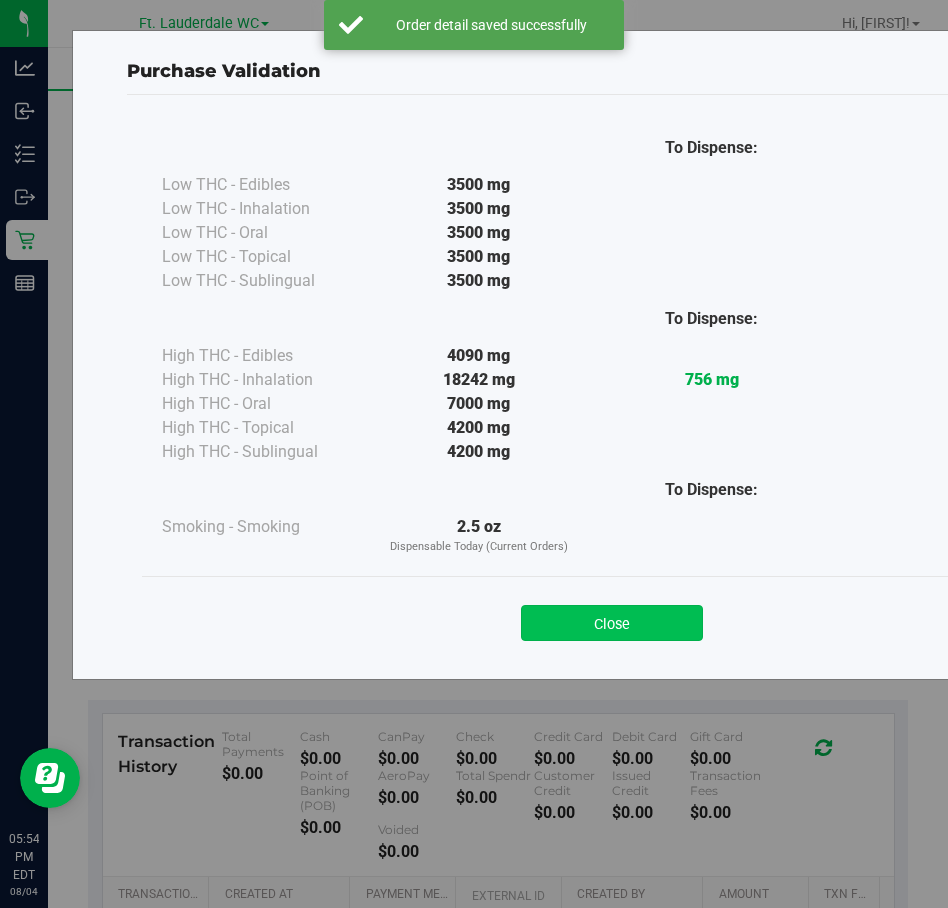 click on "Close" at bounding box center (612, 623) 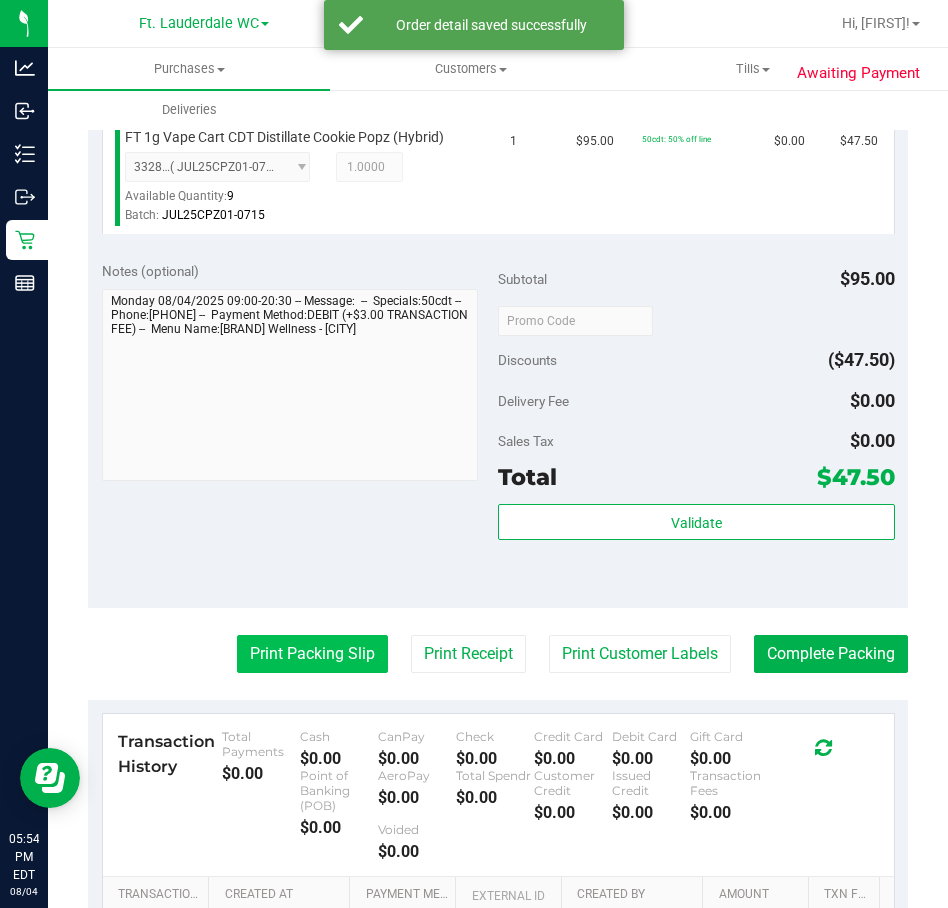 click on "Print Packing Slip" at bounding box center [312, 654] 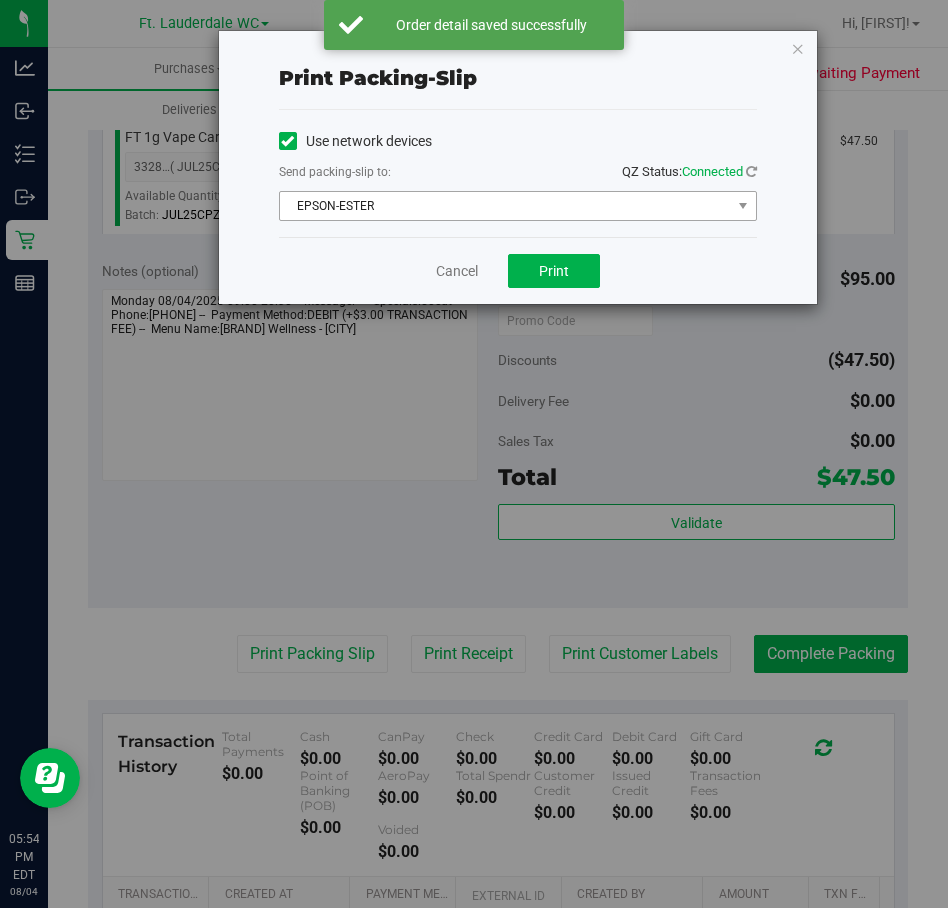 click on "EPSON-ESTER" at bounding box center (505, 206) 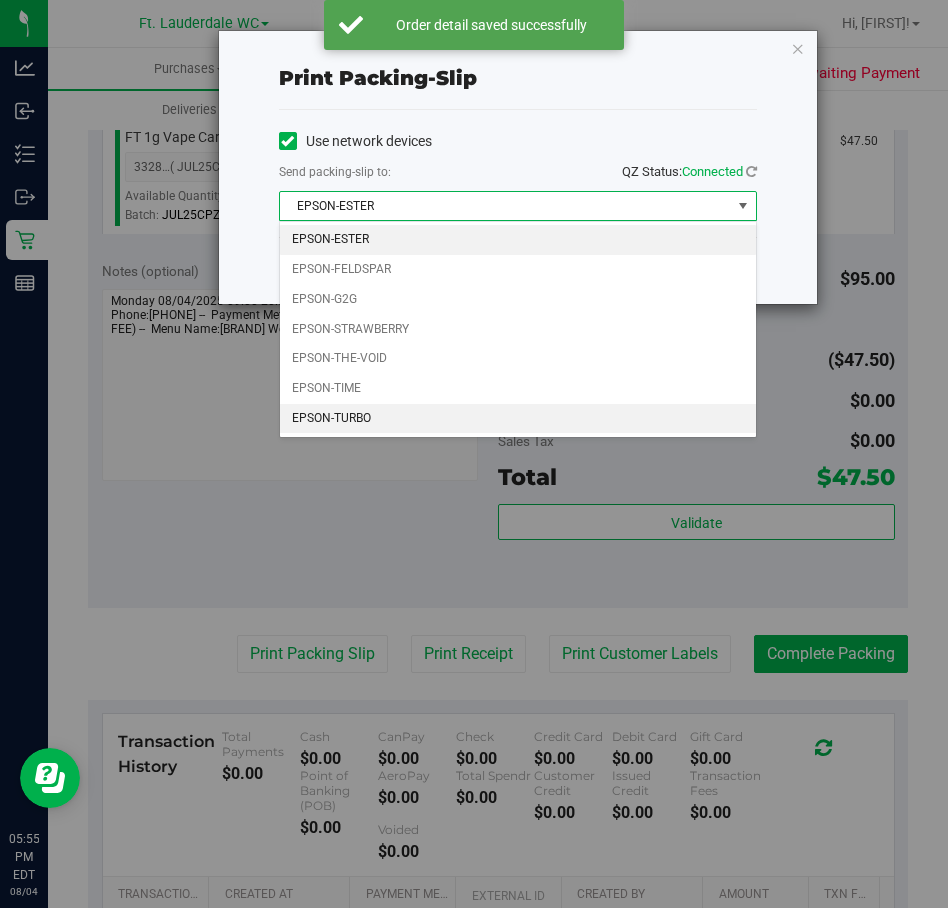 click on "EPSON-TURBO" at bounding box center [518, 419] 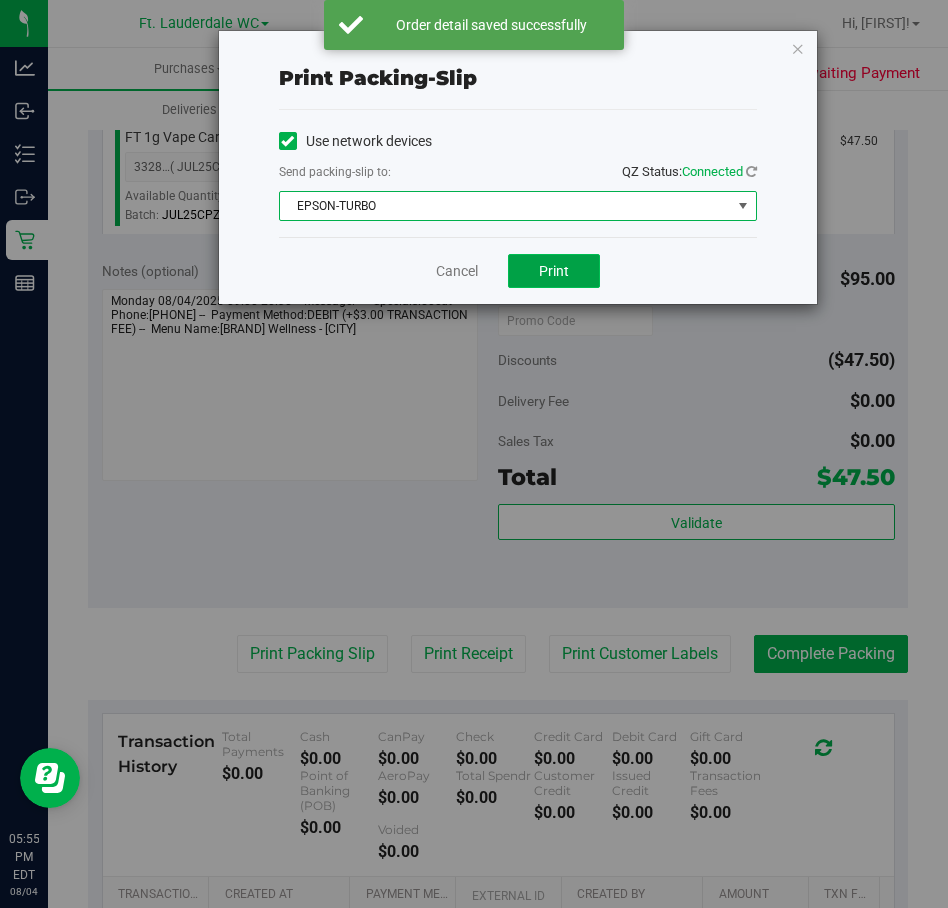 click on "Print" at bounding box center (554, 271) 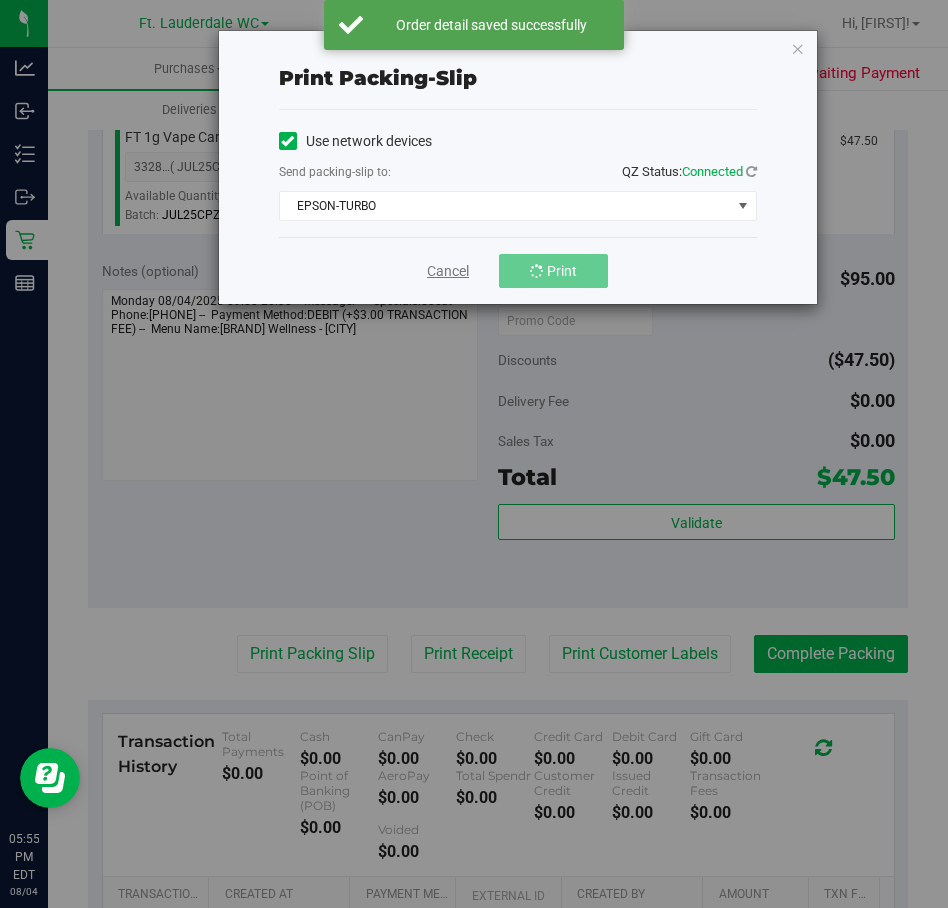 click on "Cancel" at bounding box center [448, 271] 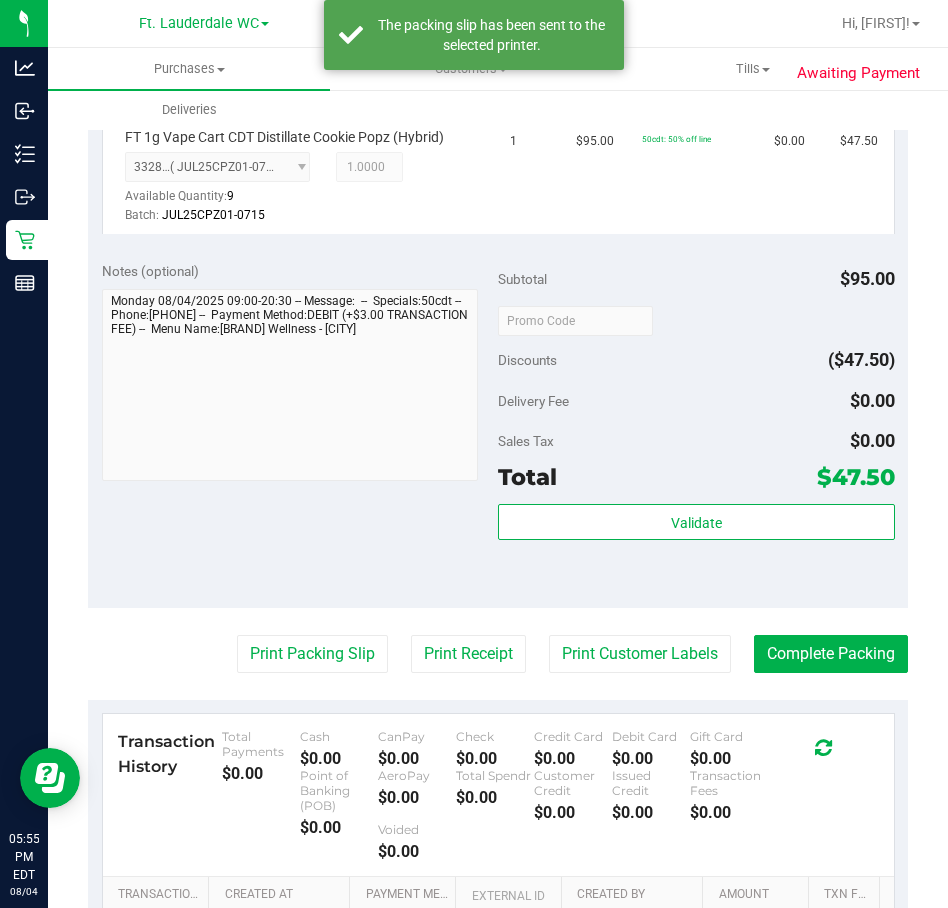 click on "Total
$47.50" at bounding box center [696, 477] 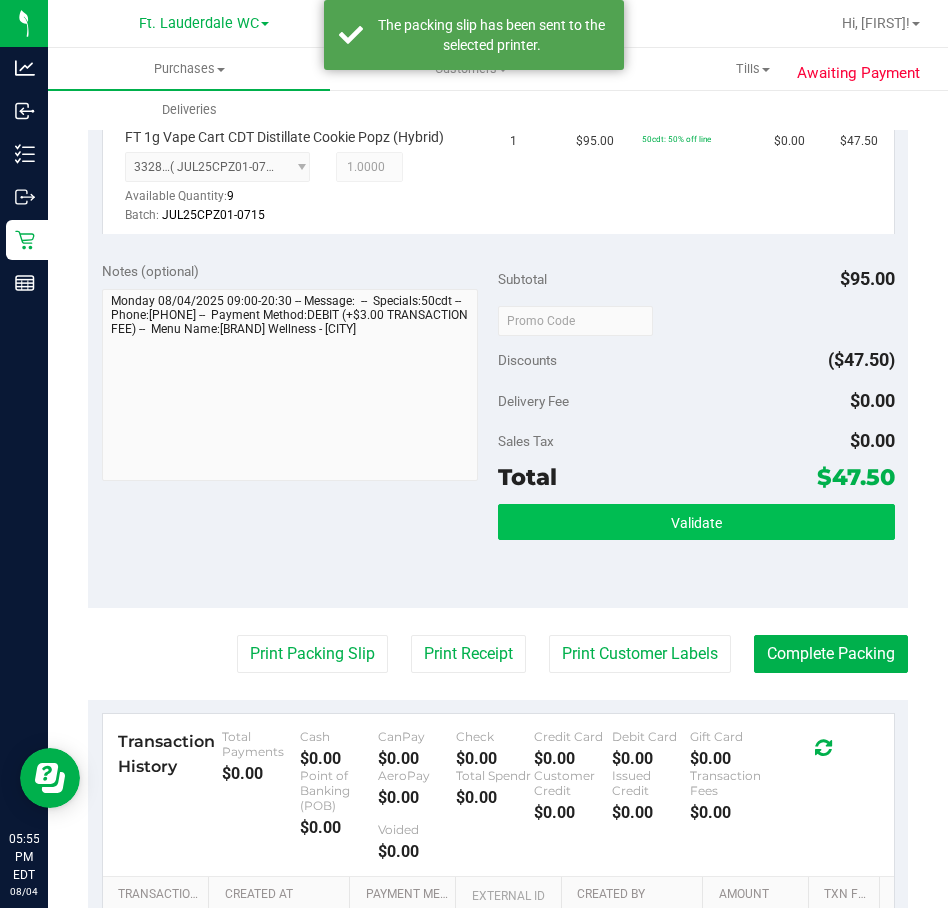 click on "Validate" at bounding box center (696, 523) 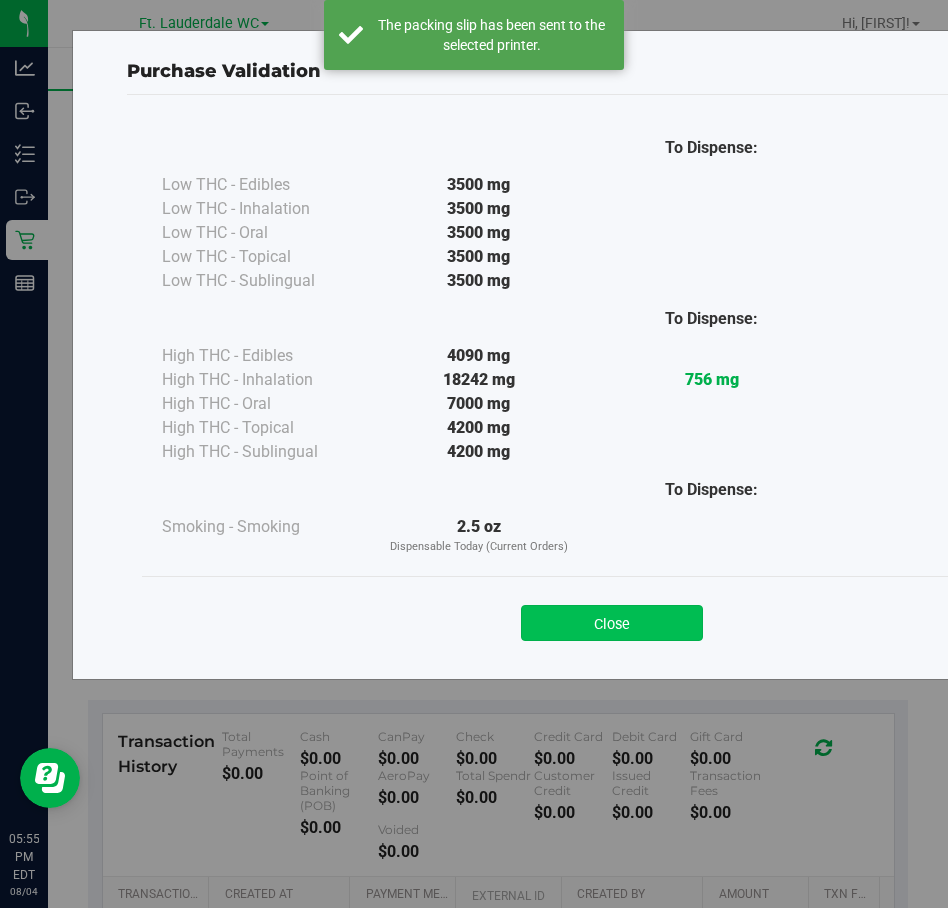 click on "Close" at bounding box center (612, 623) 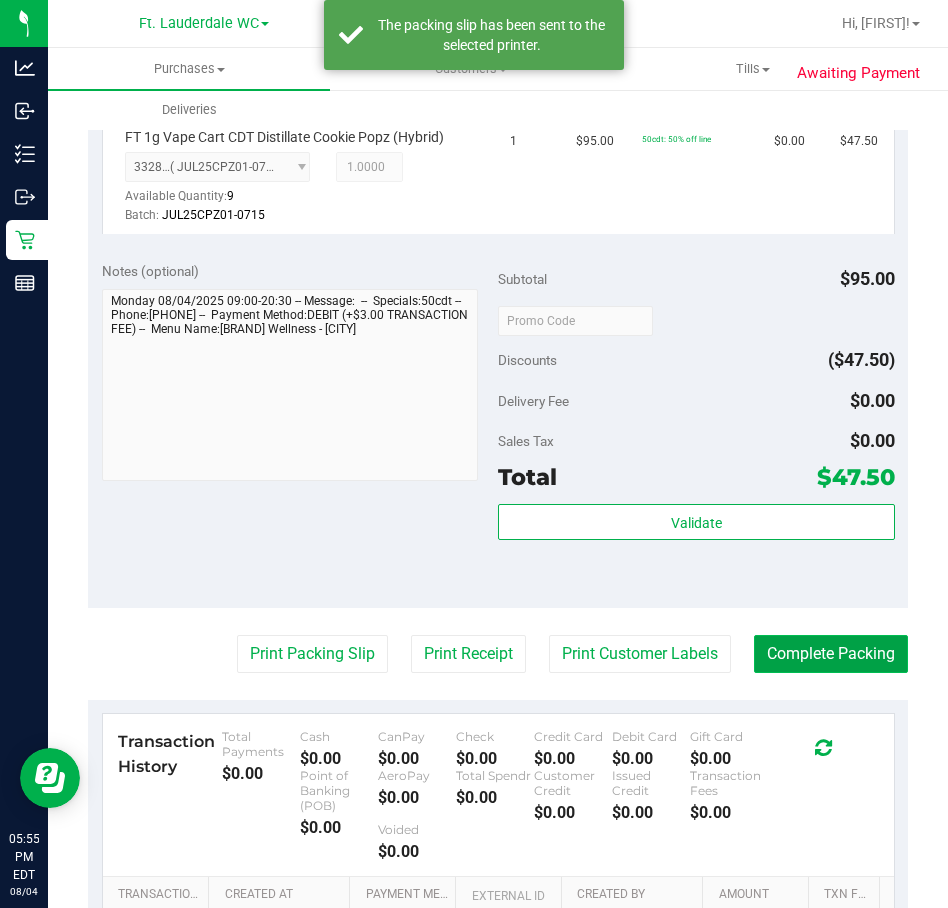 click on "Complete Packing" at bounding box center [831, 654] 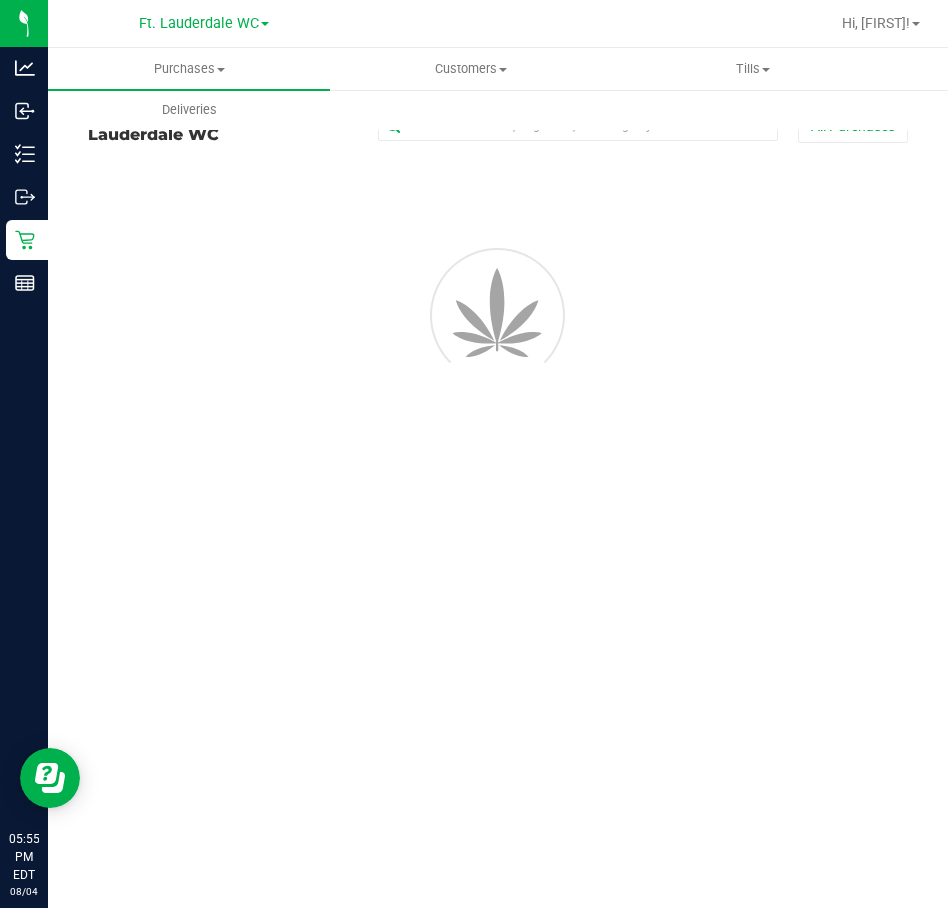 scroll, scrollTop: 0, scrollLeft: 0, axis: both 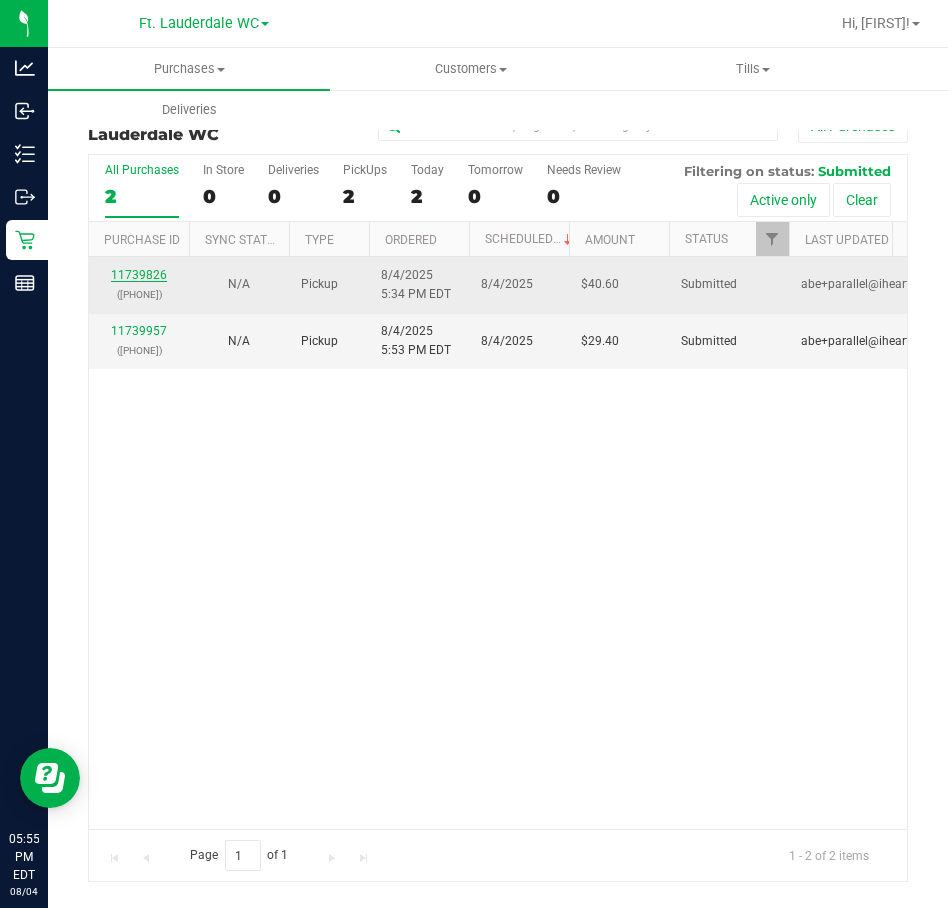click on "11739826" at bounding box center (139, 275) 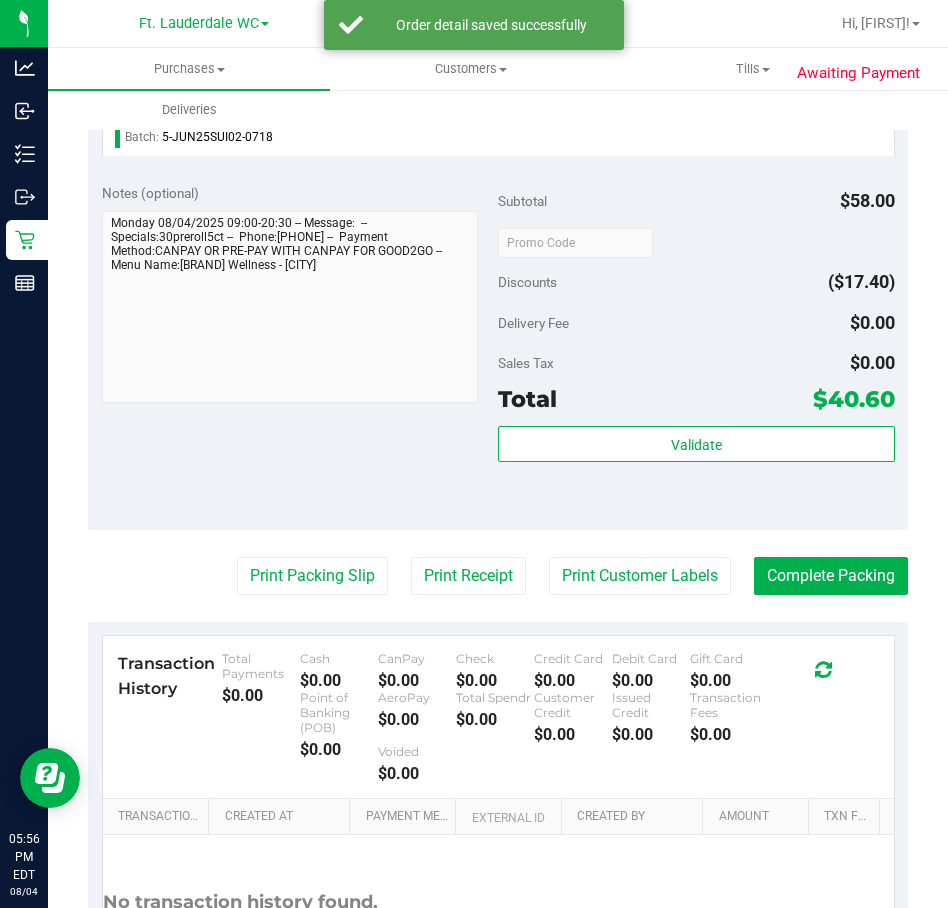 scroll, scrollTop: 632, scrollLeft: 0, axis: vertical 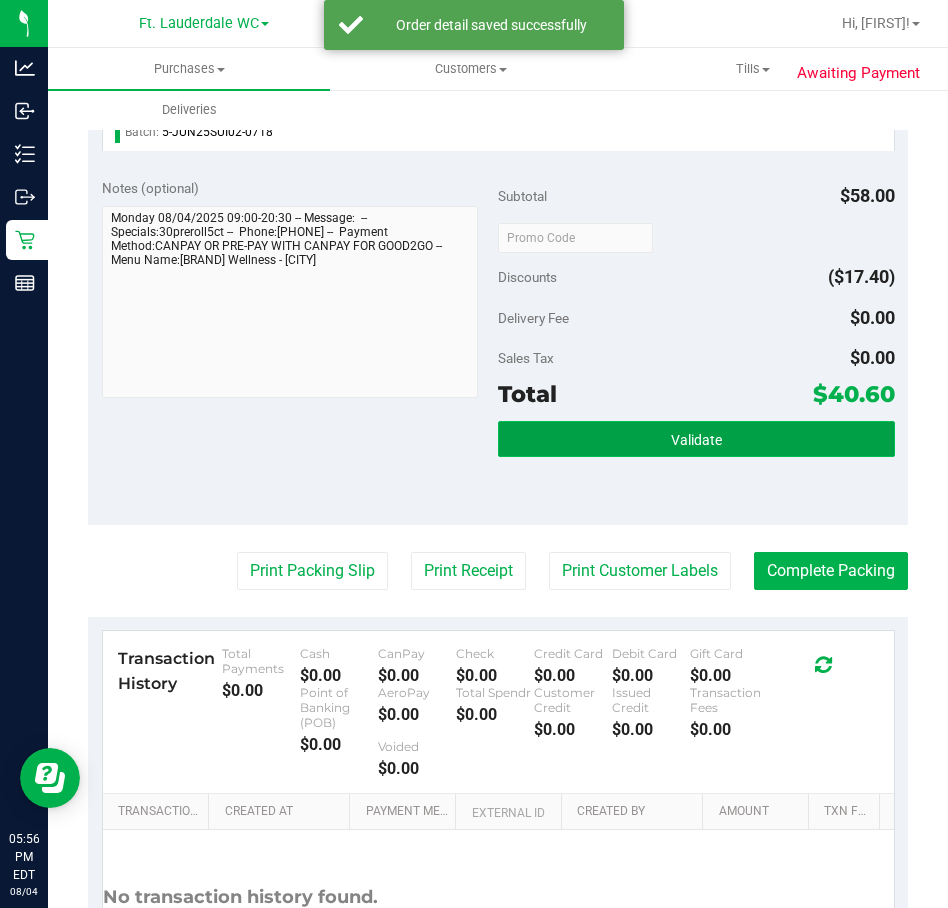 click on "Validate" at bounding box center (696, 440) 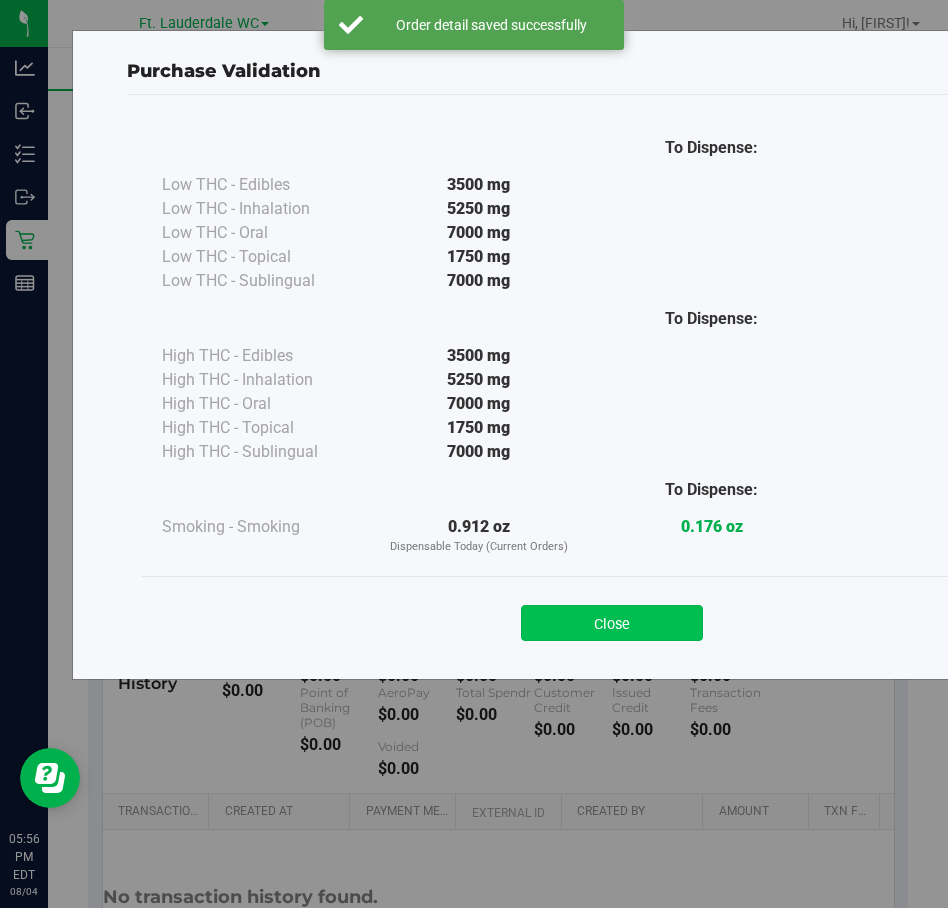 click on "Close" at bounding box center [612, 623] 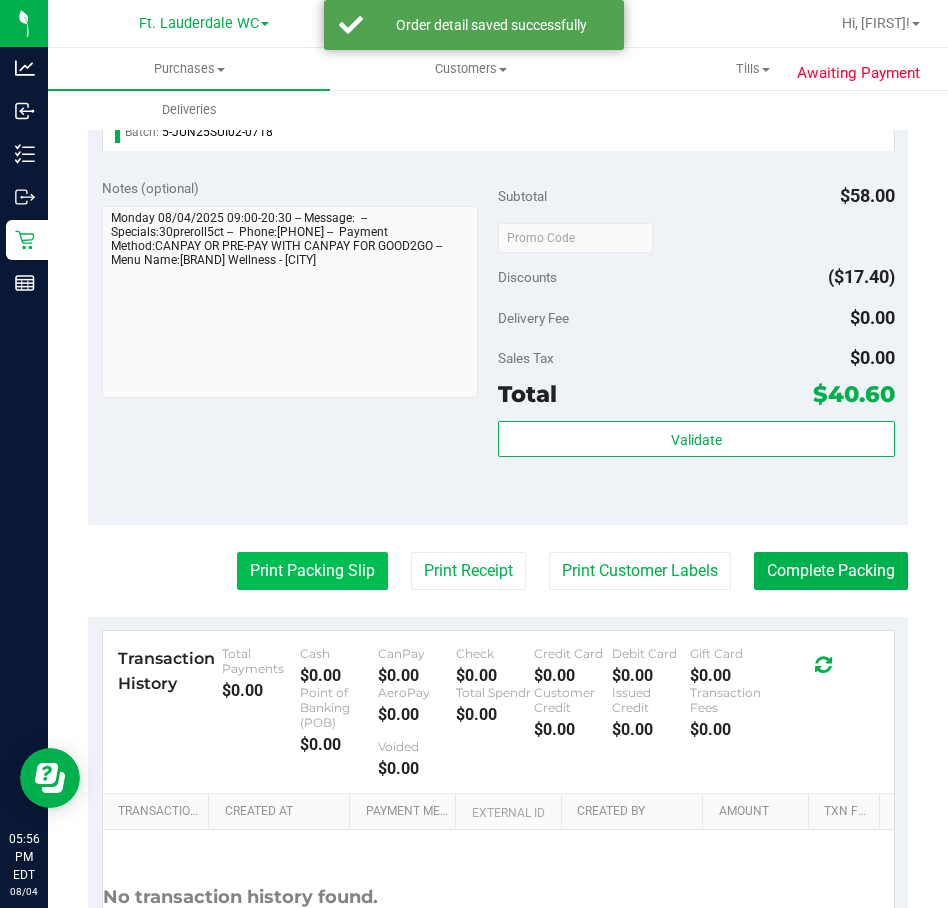 click on "Print Packing Slip" at bounding box center [312, 571] 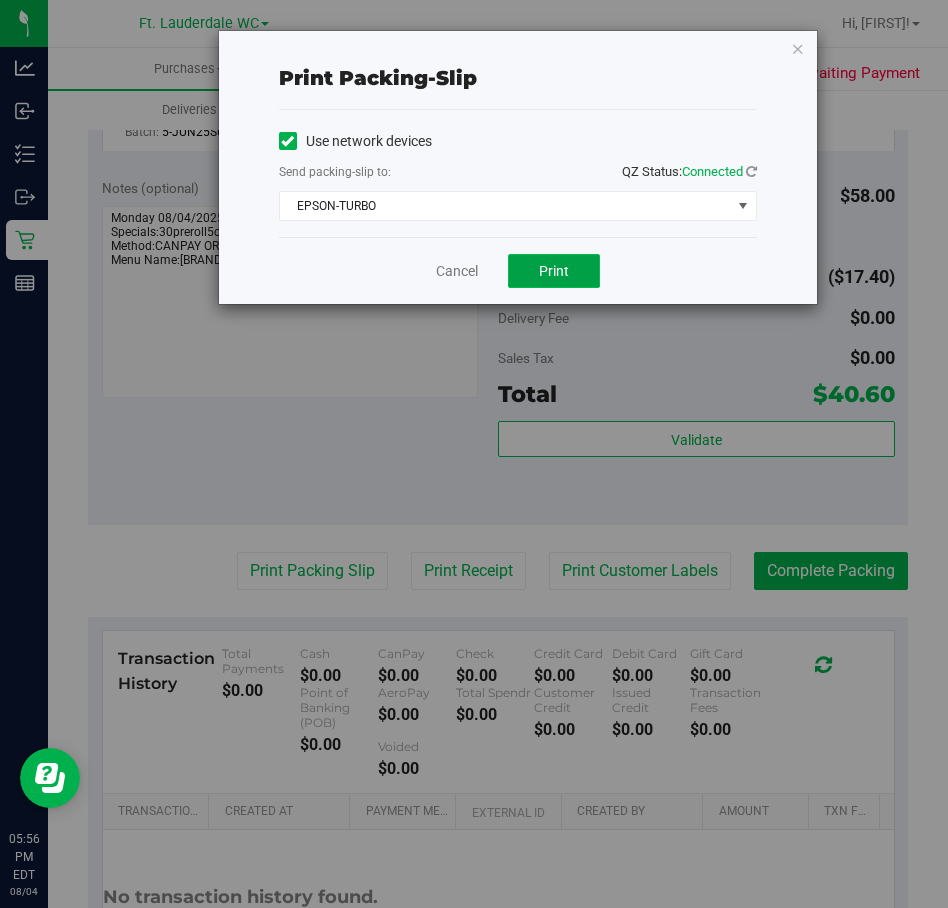click on "Print" at bounding box center (554, 271) 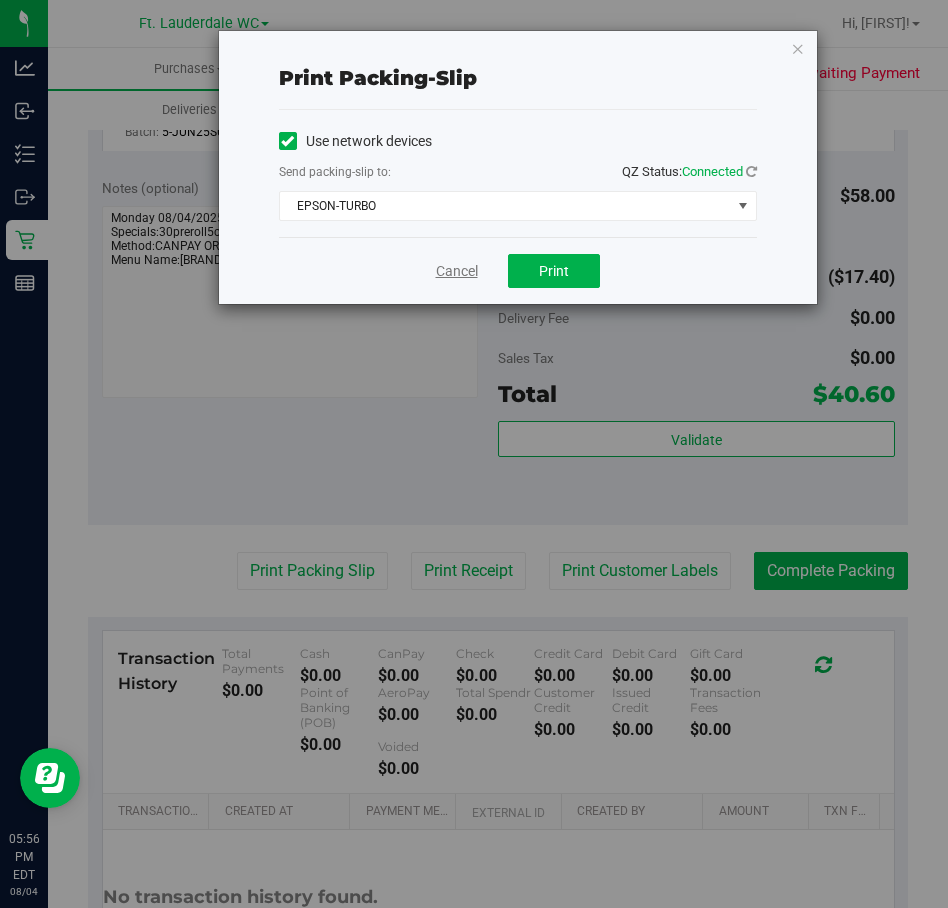 click on "Cancel" at bounding box center (457, 271) 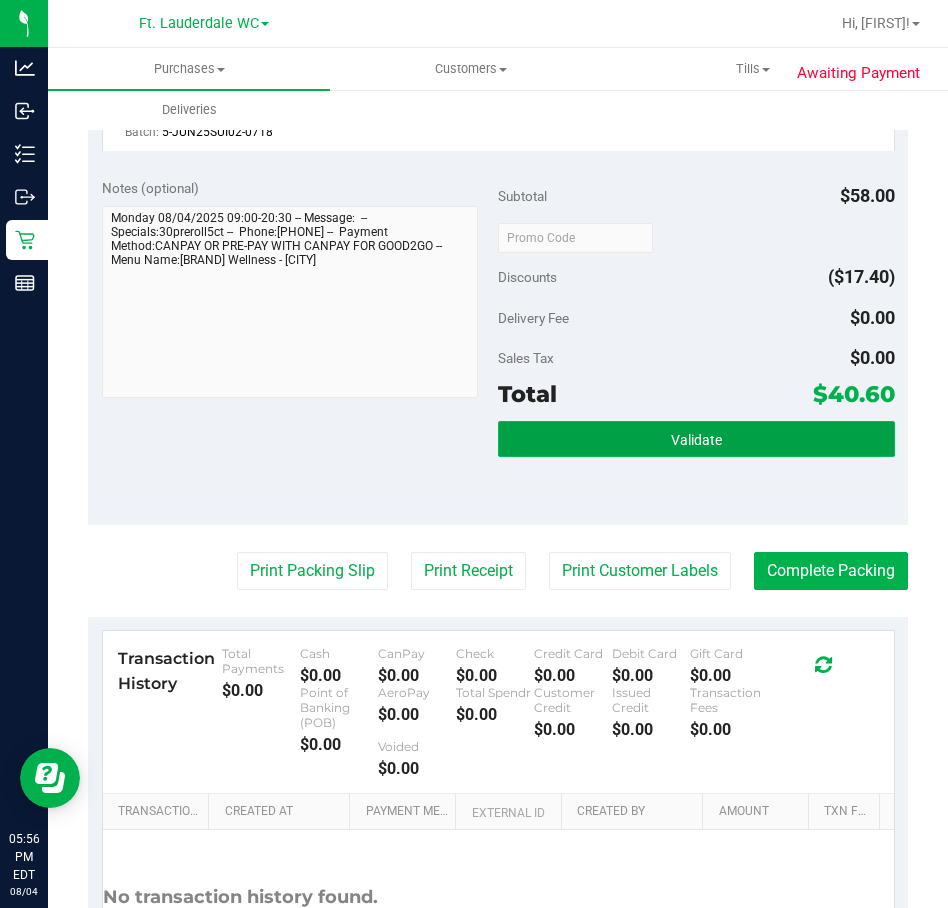 click on "Validate" at bounding box center [696, 439] 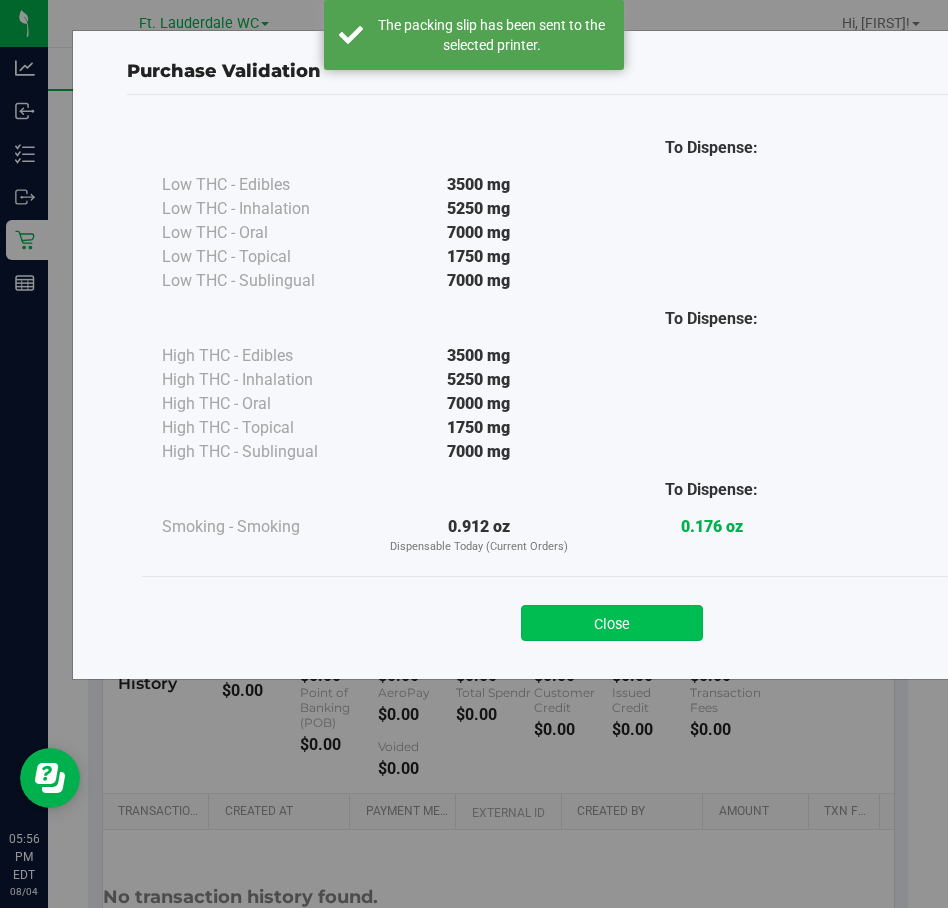 click on "Close" at bounding box center [612, 623] 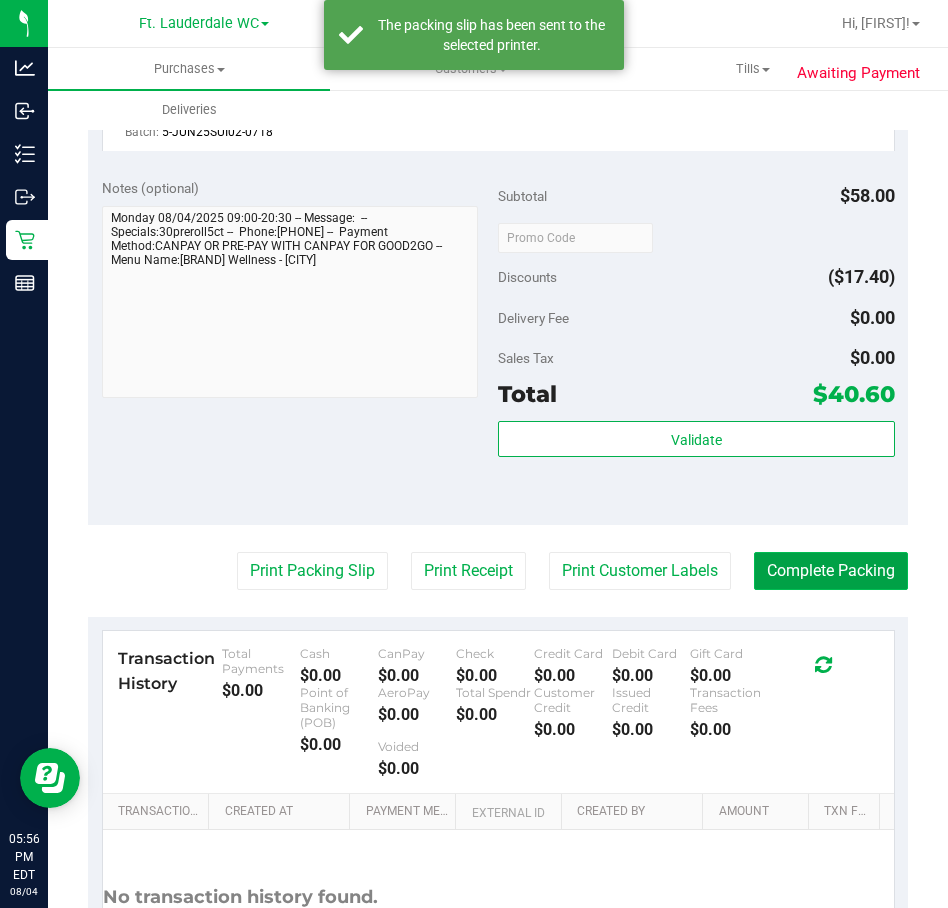 click on "Complete Packing" at bounding box center (831, 571) 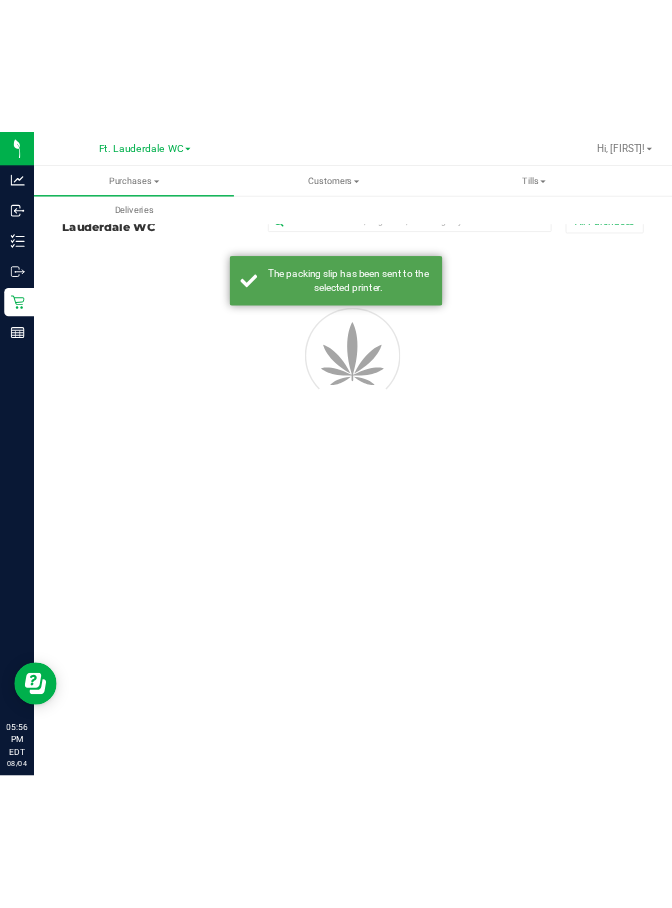 scroll, scrollTop: 0, scrollLeft: 0, axis: both 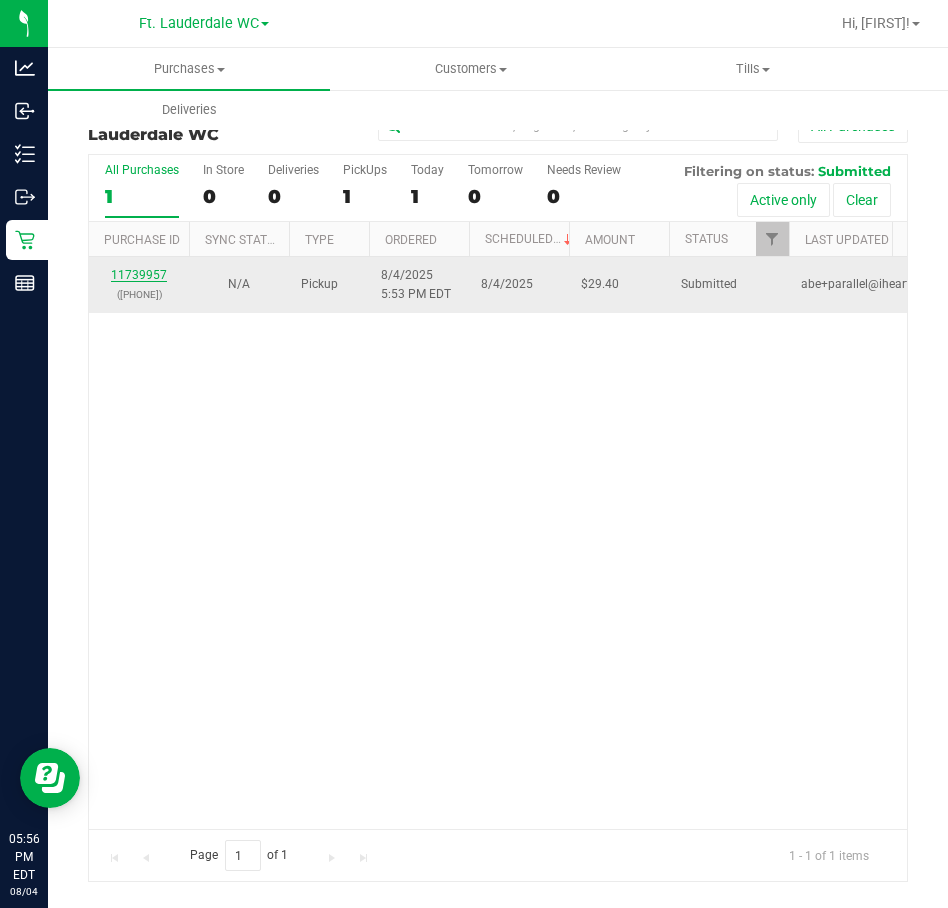 click on "11739957" at bounding box center [139, 275] 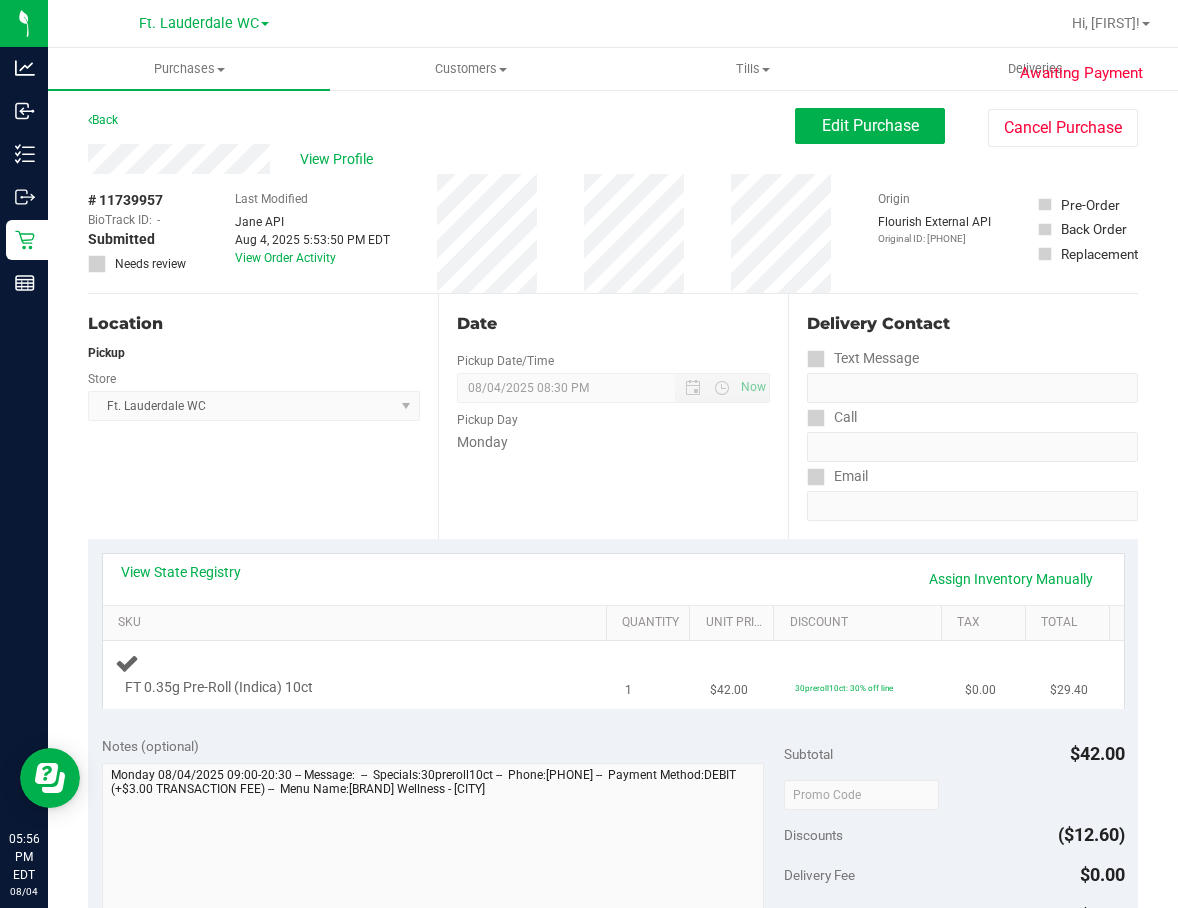 click on "FT 0.35g Pre-Roll (Indica) 10ct" at bounding box center (339, 688) 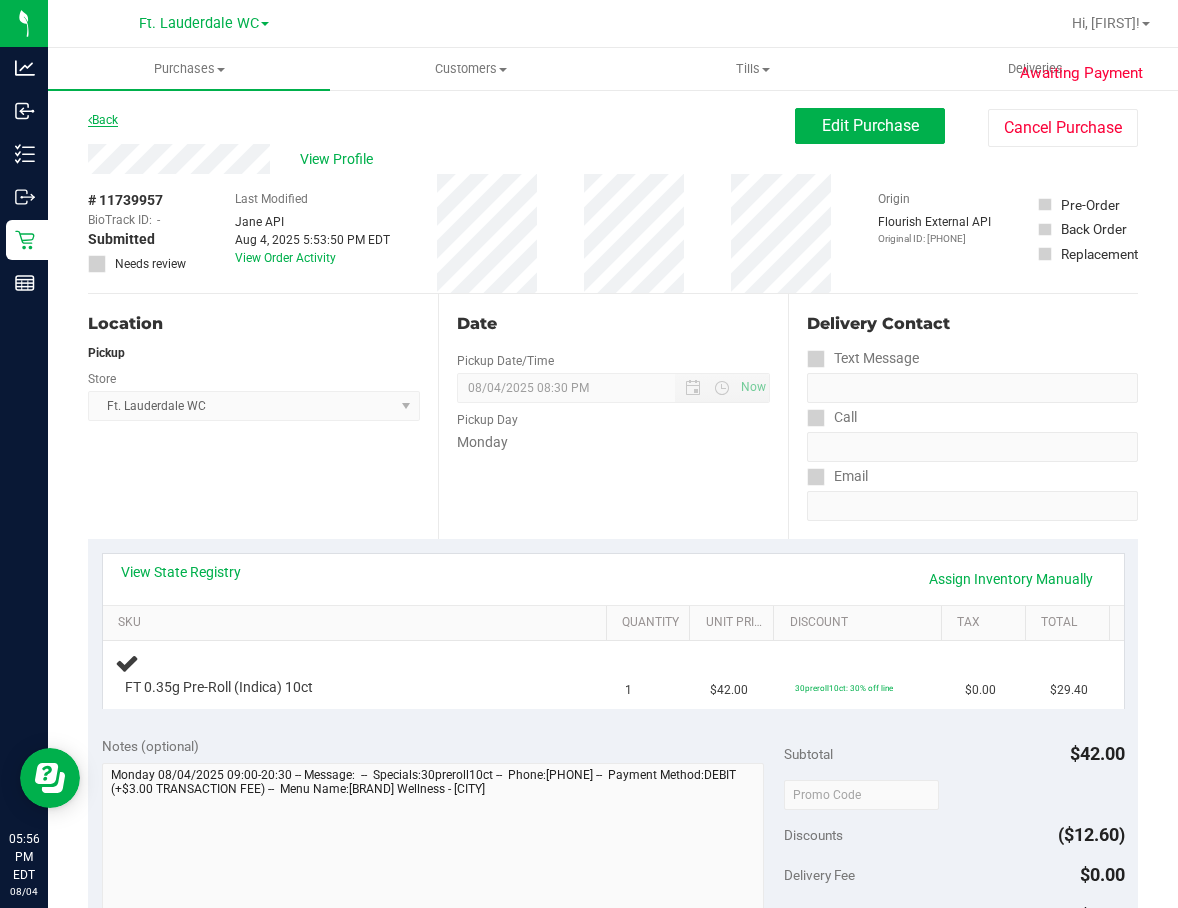click on "Back" at bounding box center [103, 120] 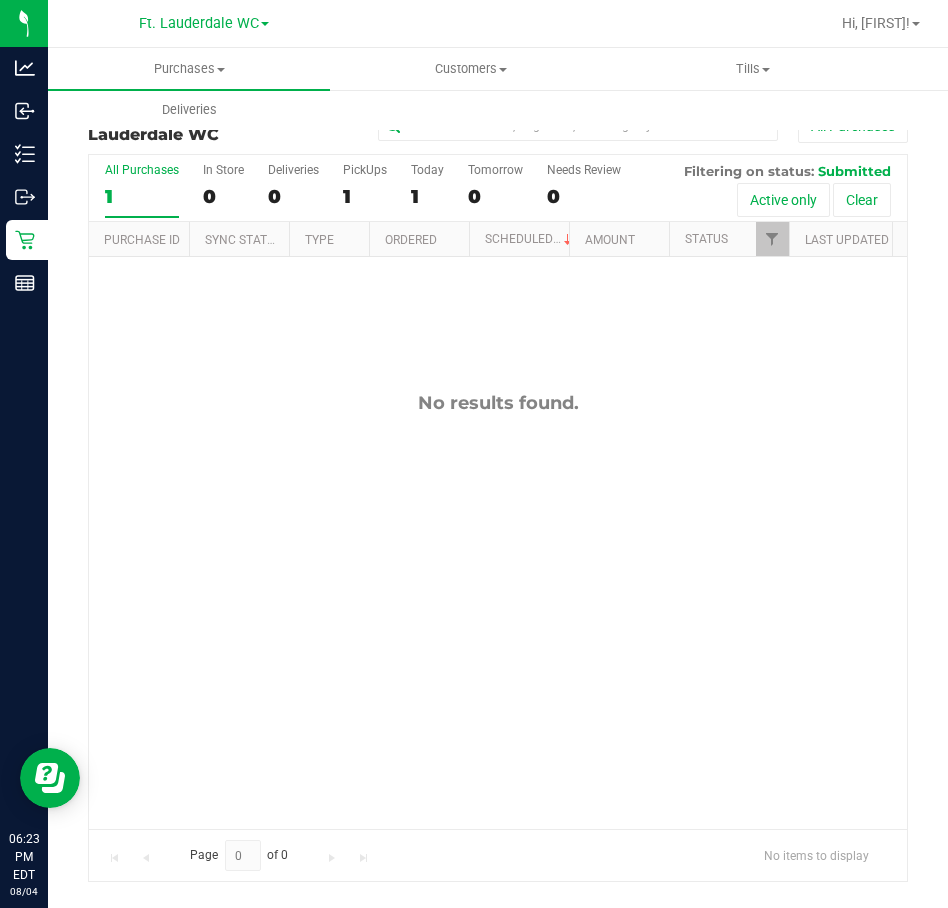 click on "All Purchases" at bounding box center (142, 170) 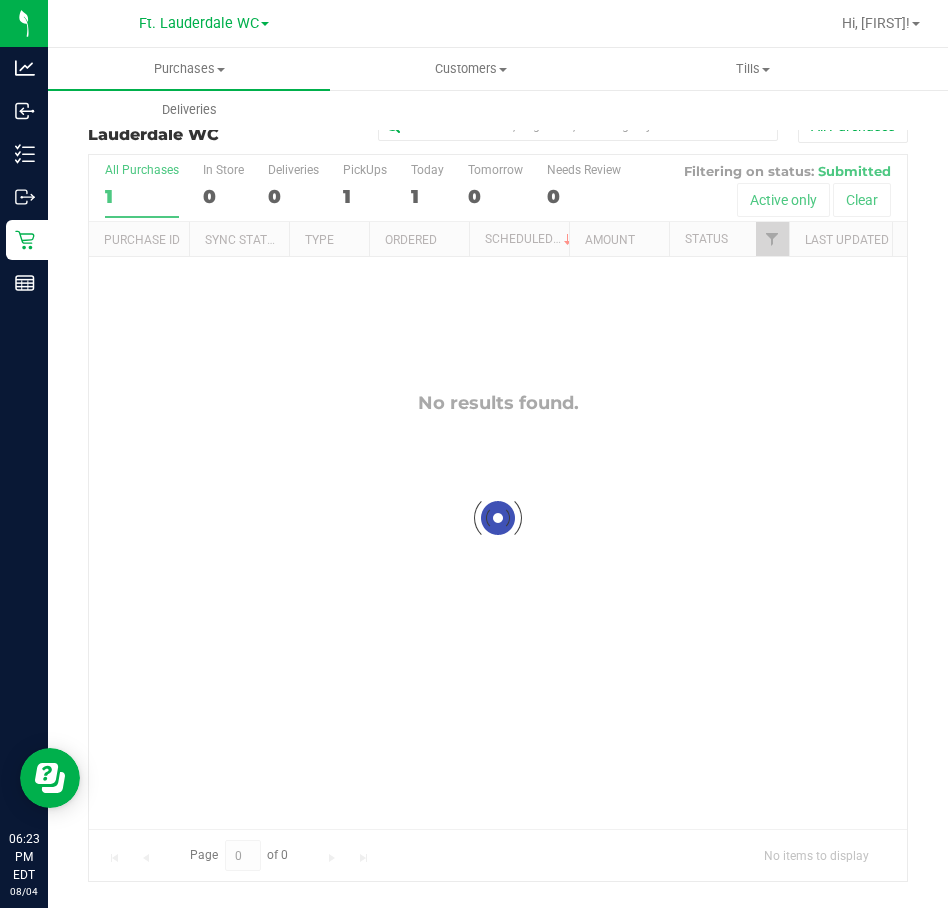 click at bounding box center (498, 518) 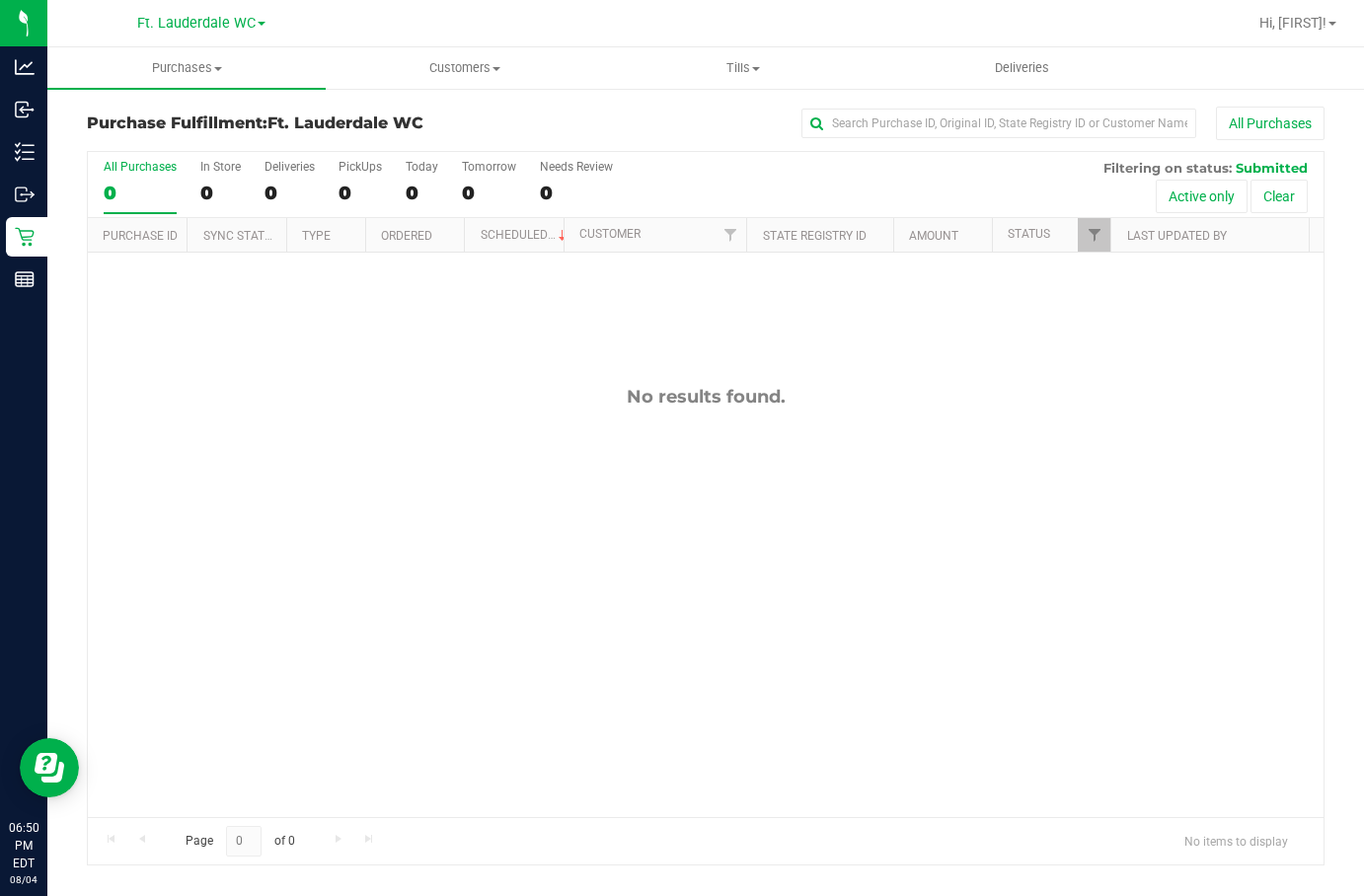click on "All Purchases
0" at bounding box center (140, 187) 